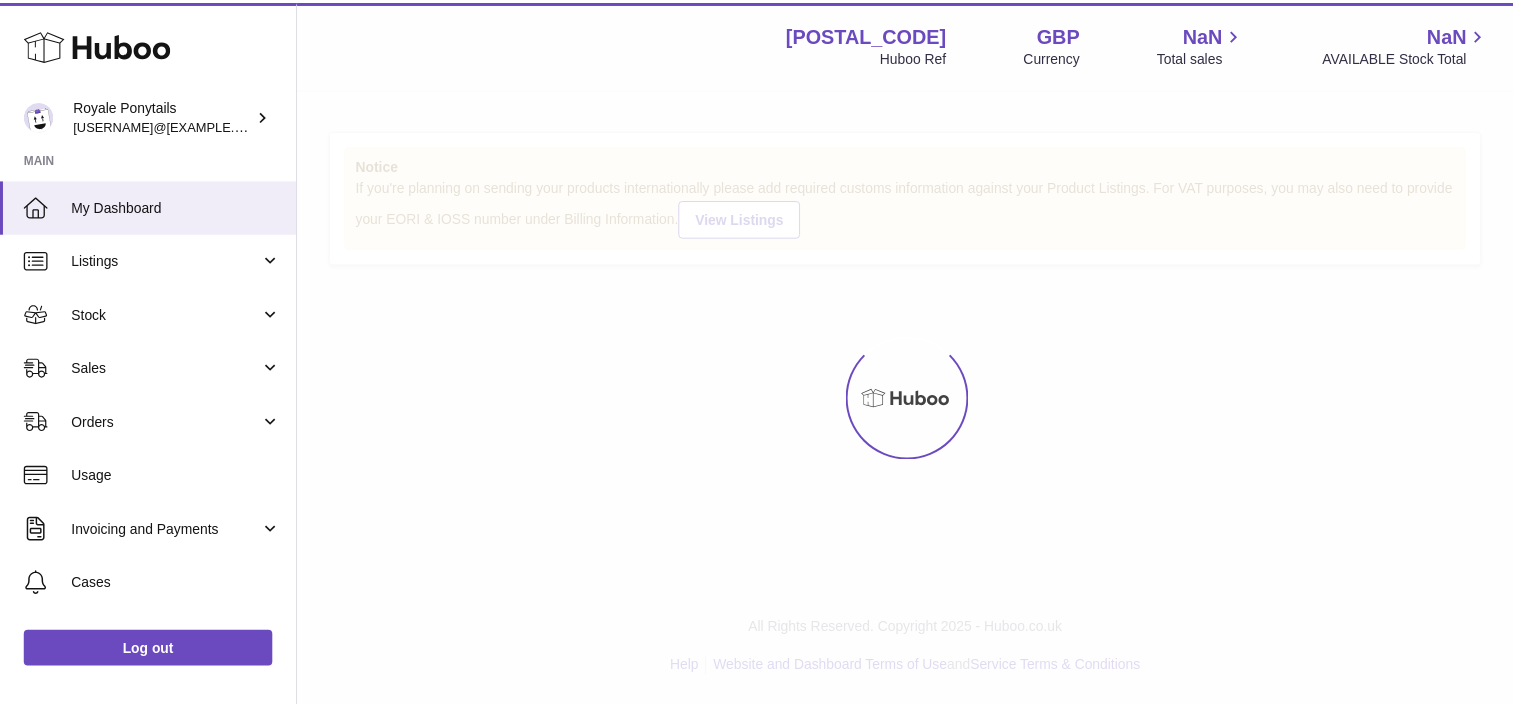 scroll, scrollTop: 0, scrollLeft: 0, axis: both 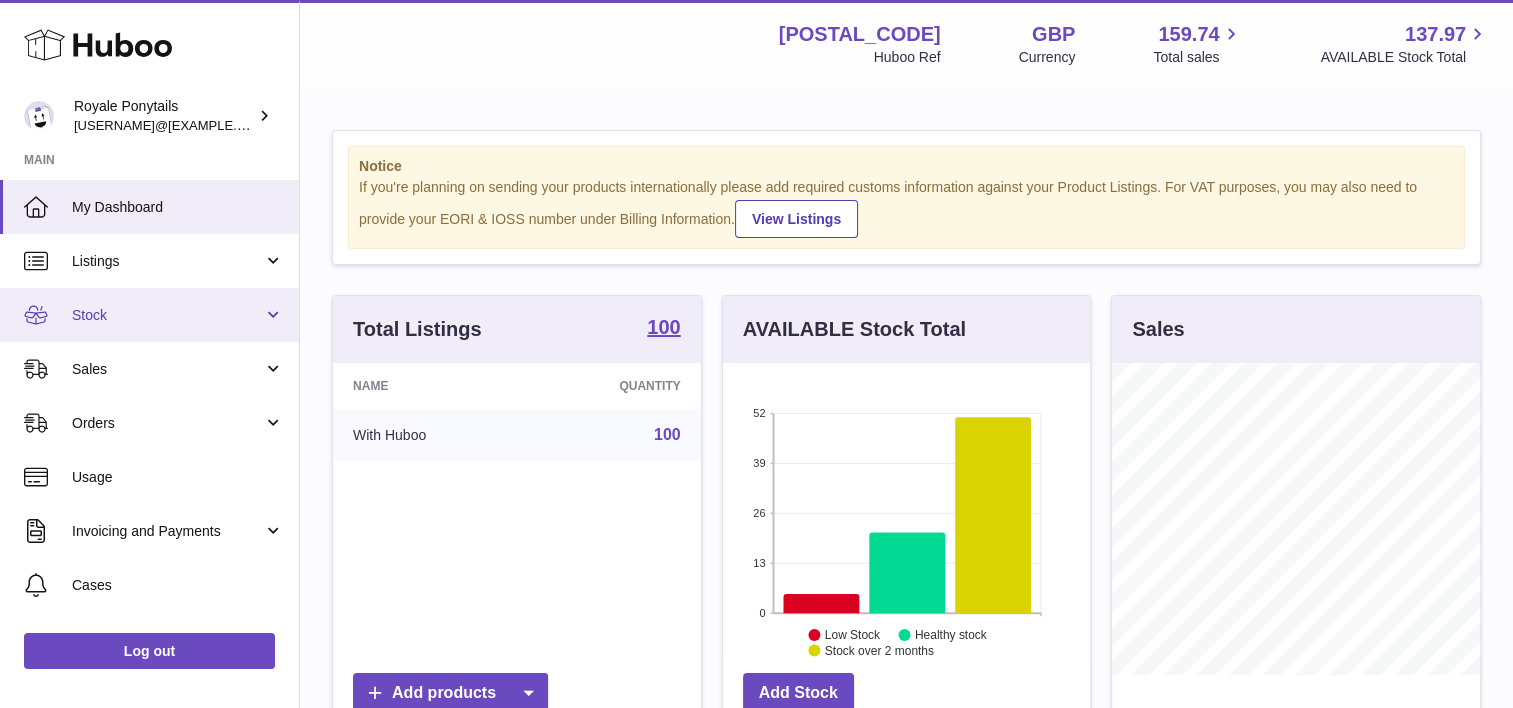 click on "Stock" at bounding box center [167, 315] 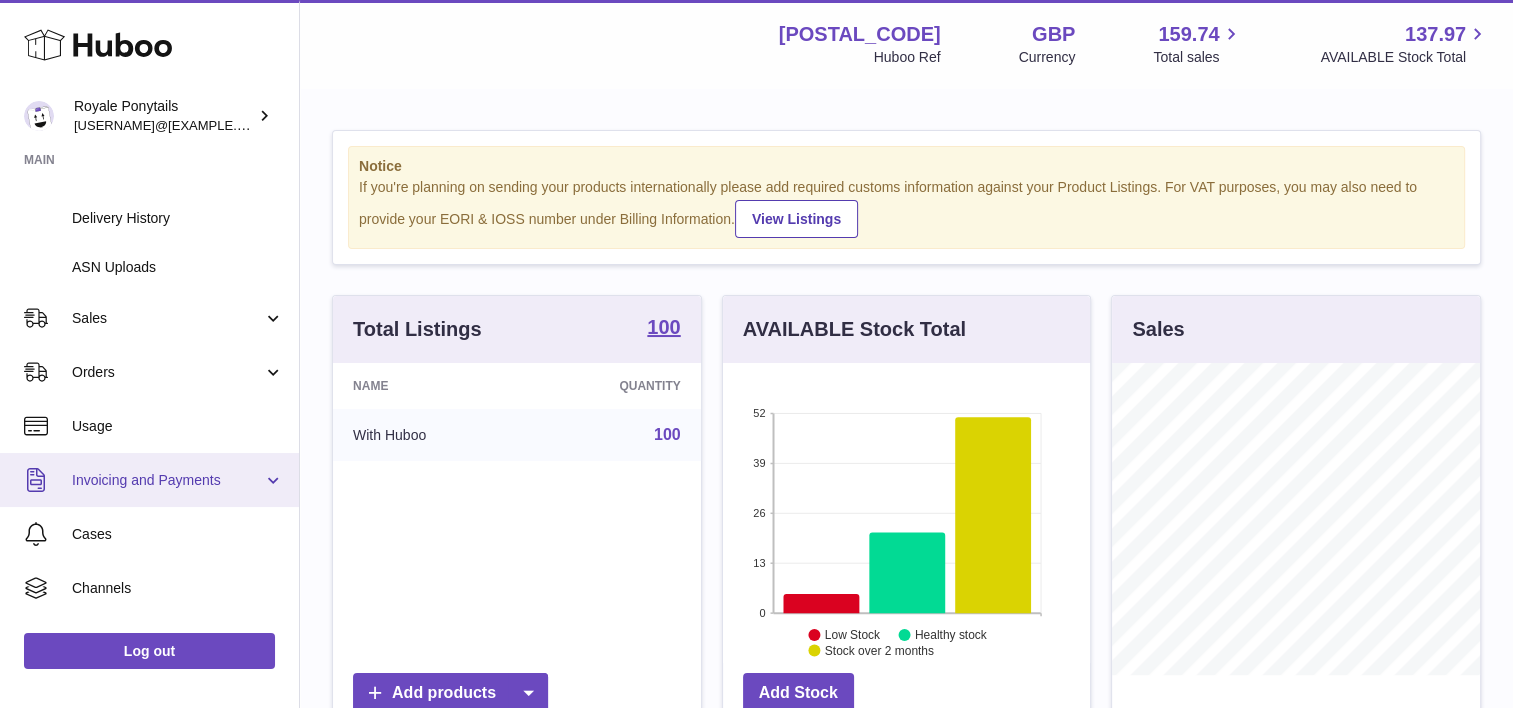 scroll, scrollTop: 296, scrollLeft: 0, axis: vertical 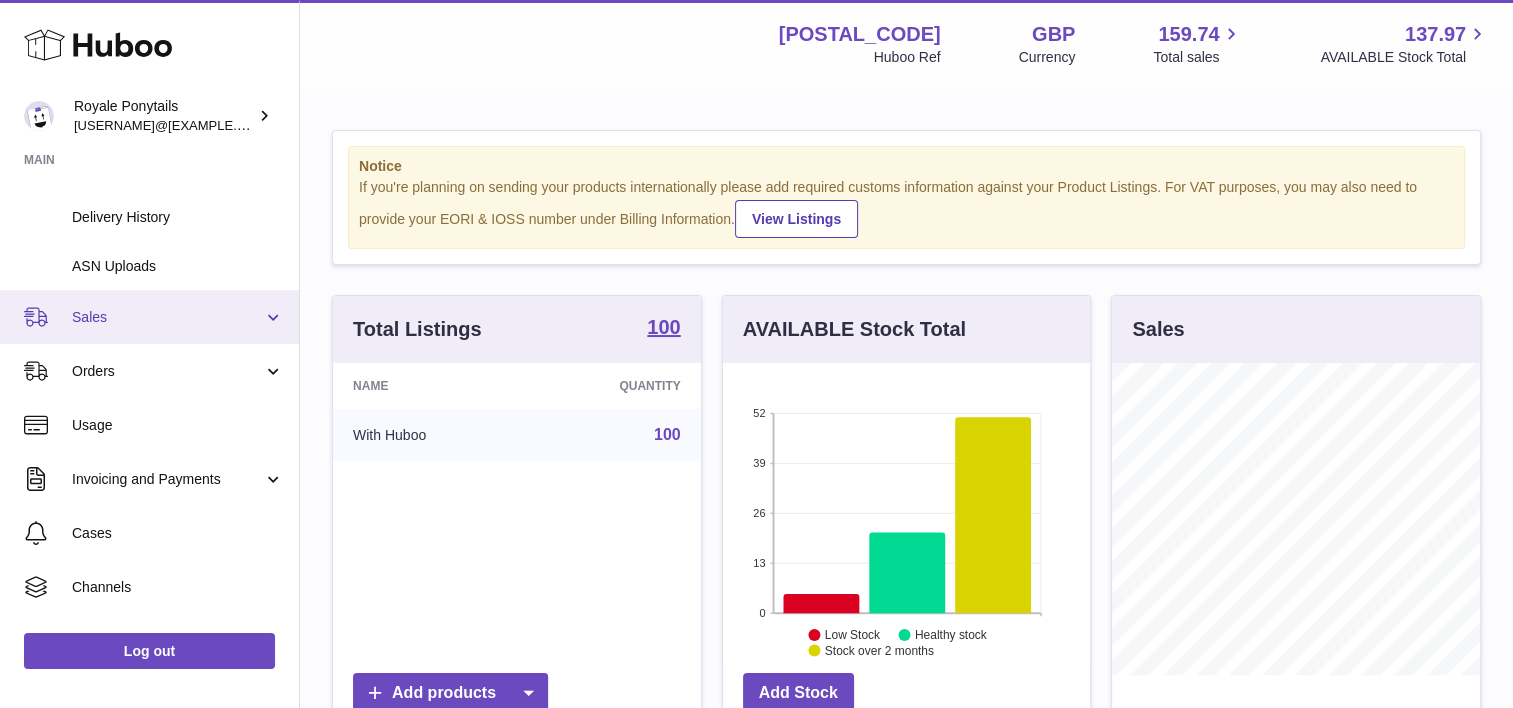 click on "Sales" at bounding box center [149, 317] 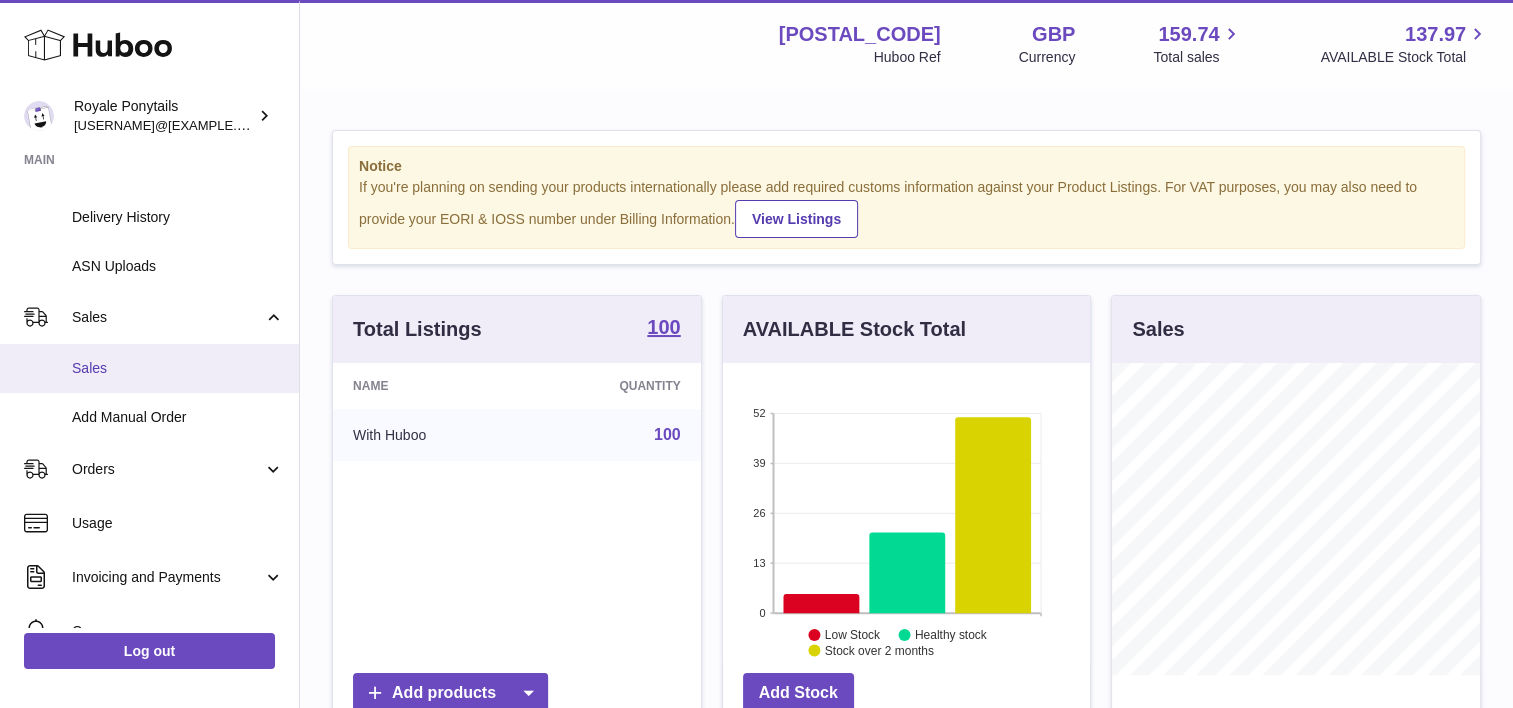 click on "Sales" at bounding box center (178, 368) 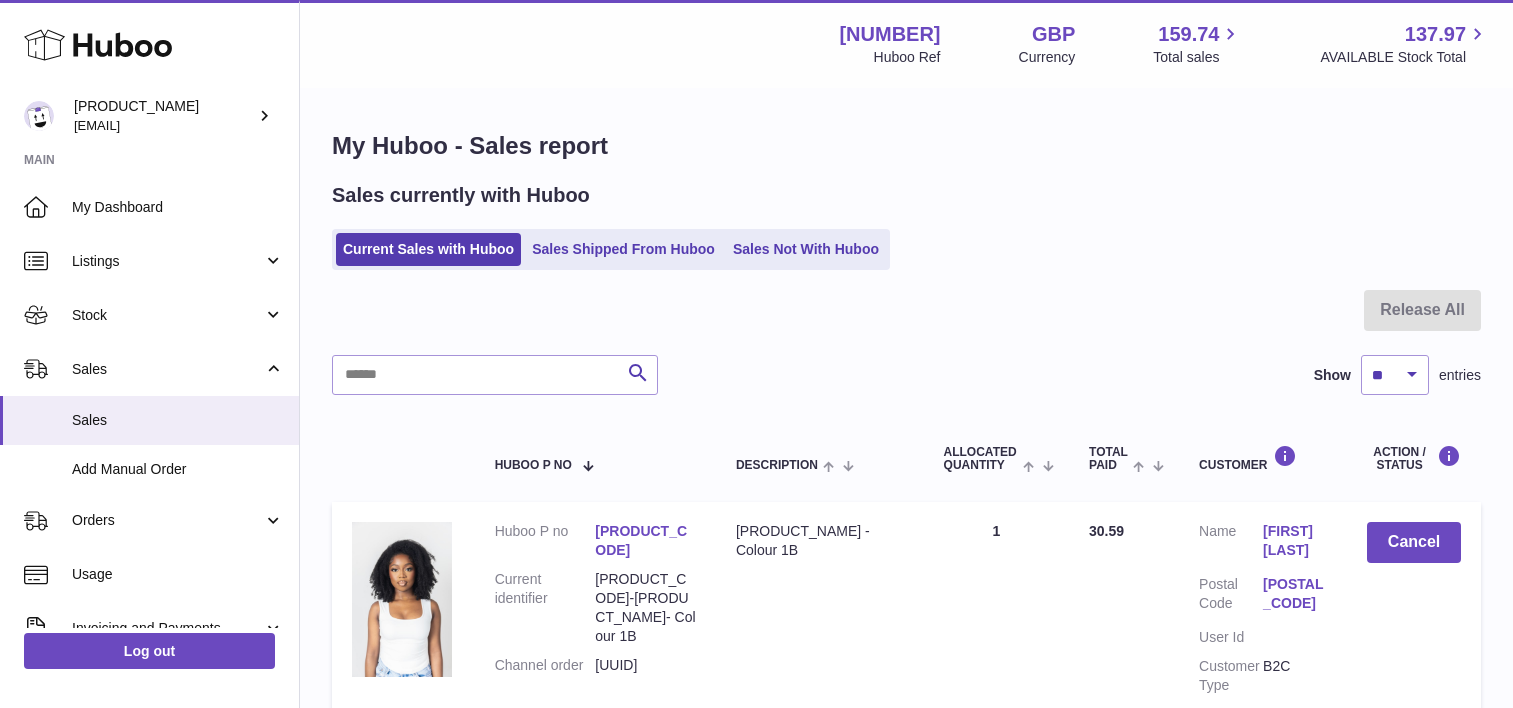 scroll, scrollTop: 0, scrollLeft: 0, axis: both 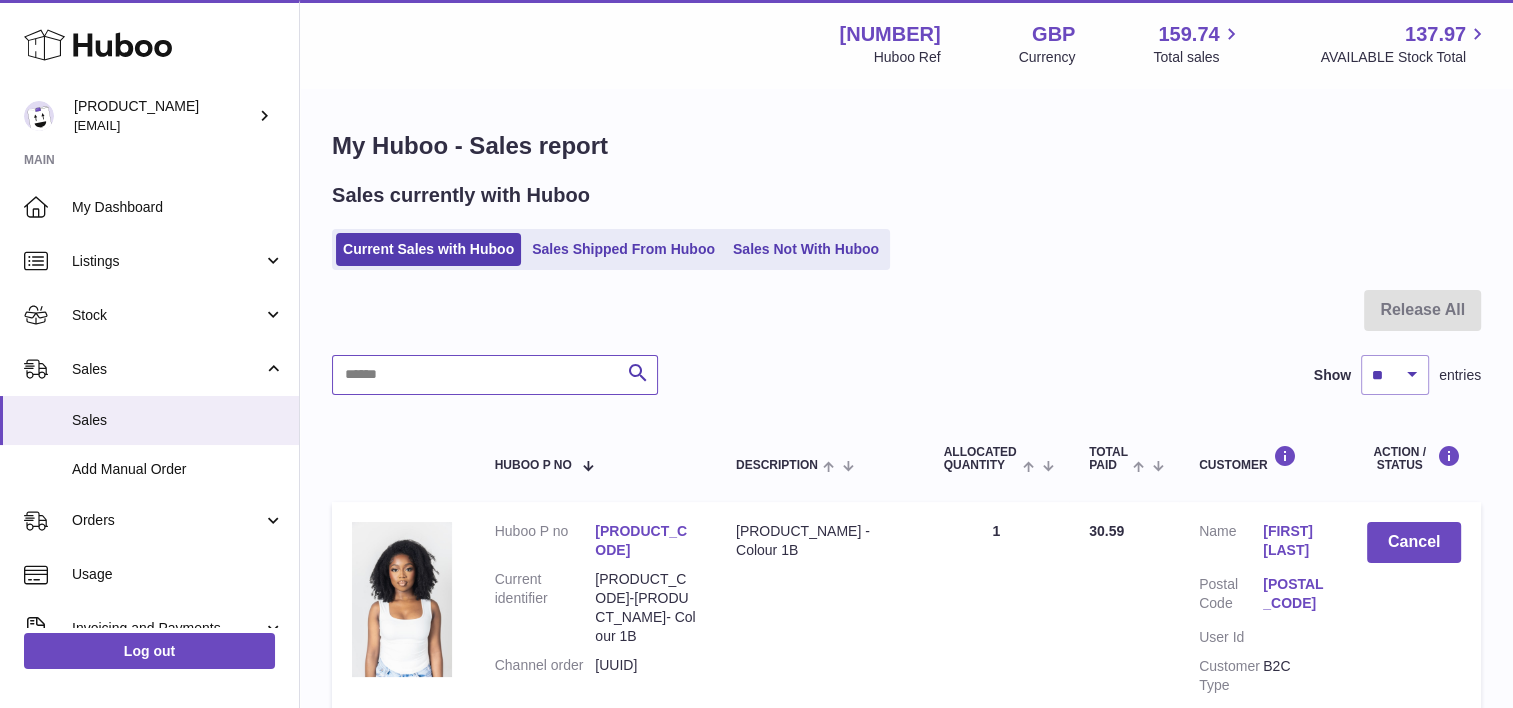 click at bounding box center [495, 375] 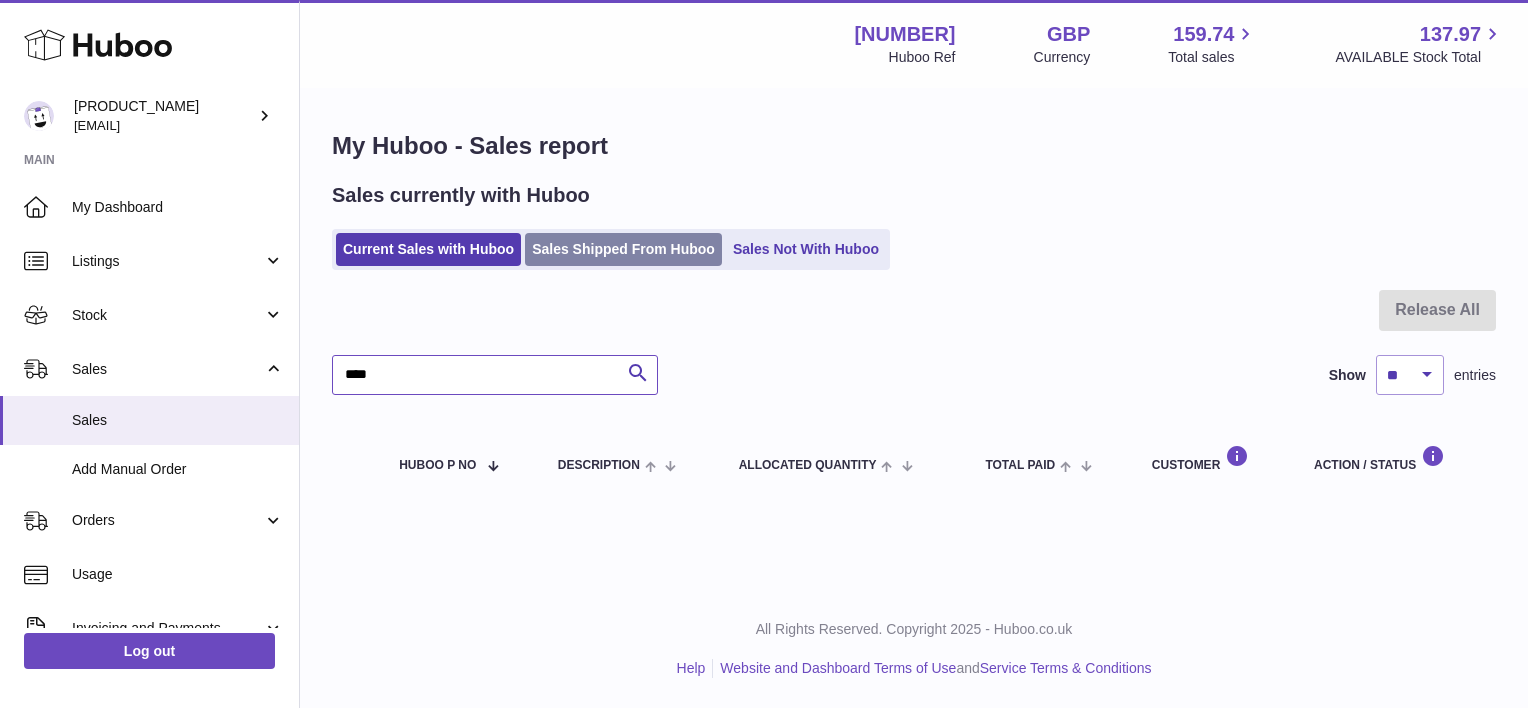 type on "****" 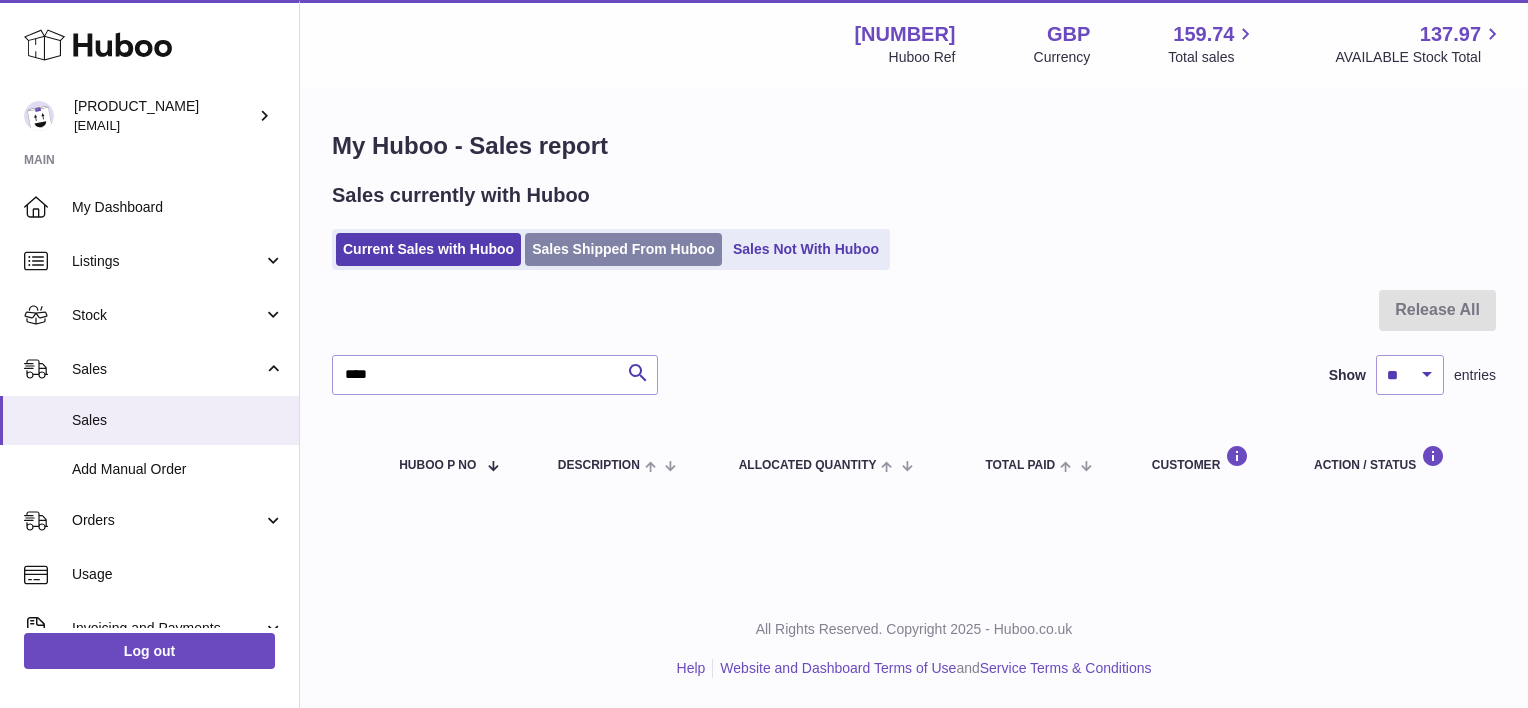 click on "Sales Shipped From Huboo" at bounding box center (623, 249) 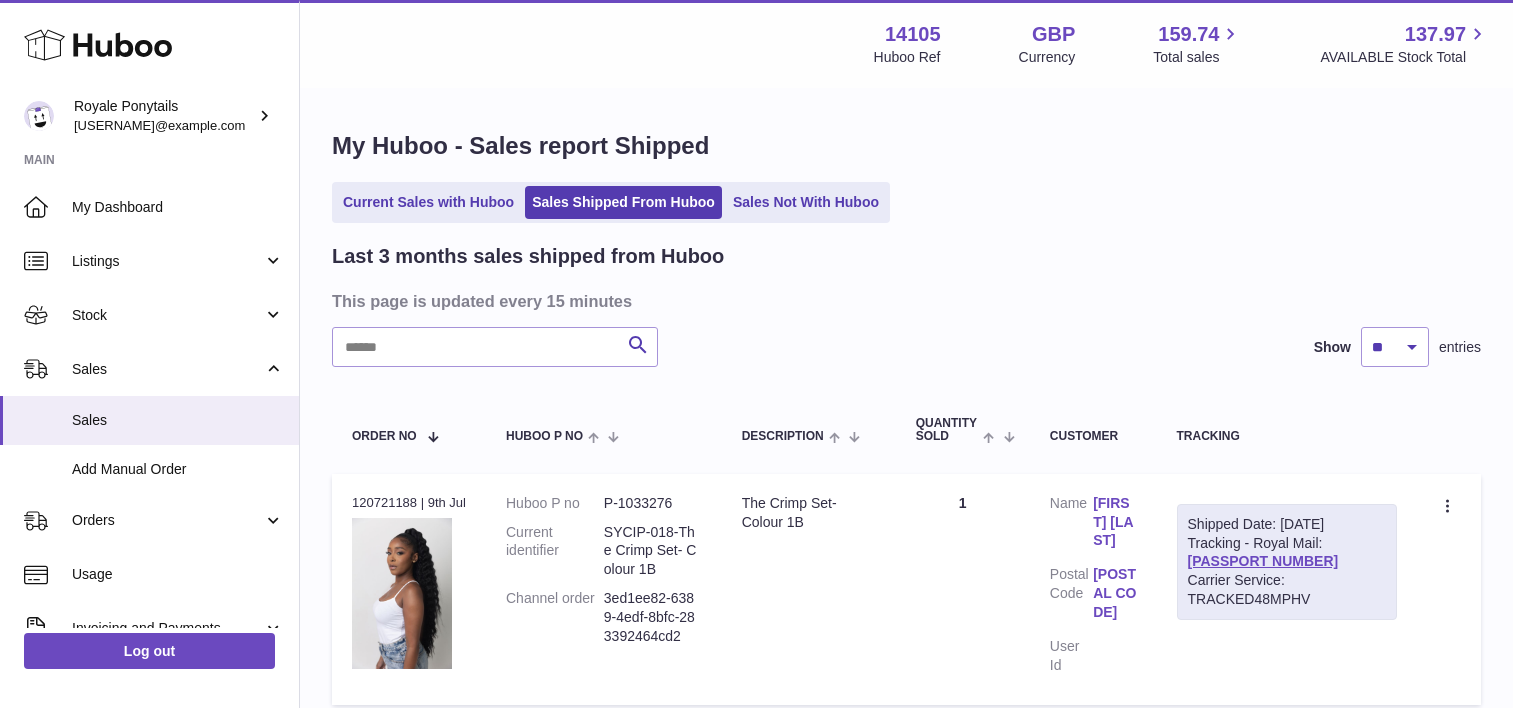 scroll, scrollTop: 0, scrollLeft: 0, axis: both 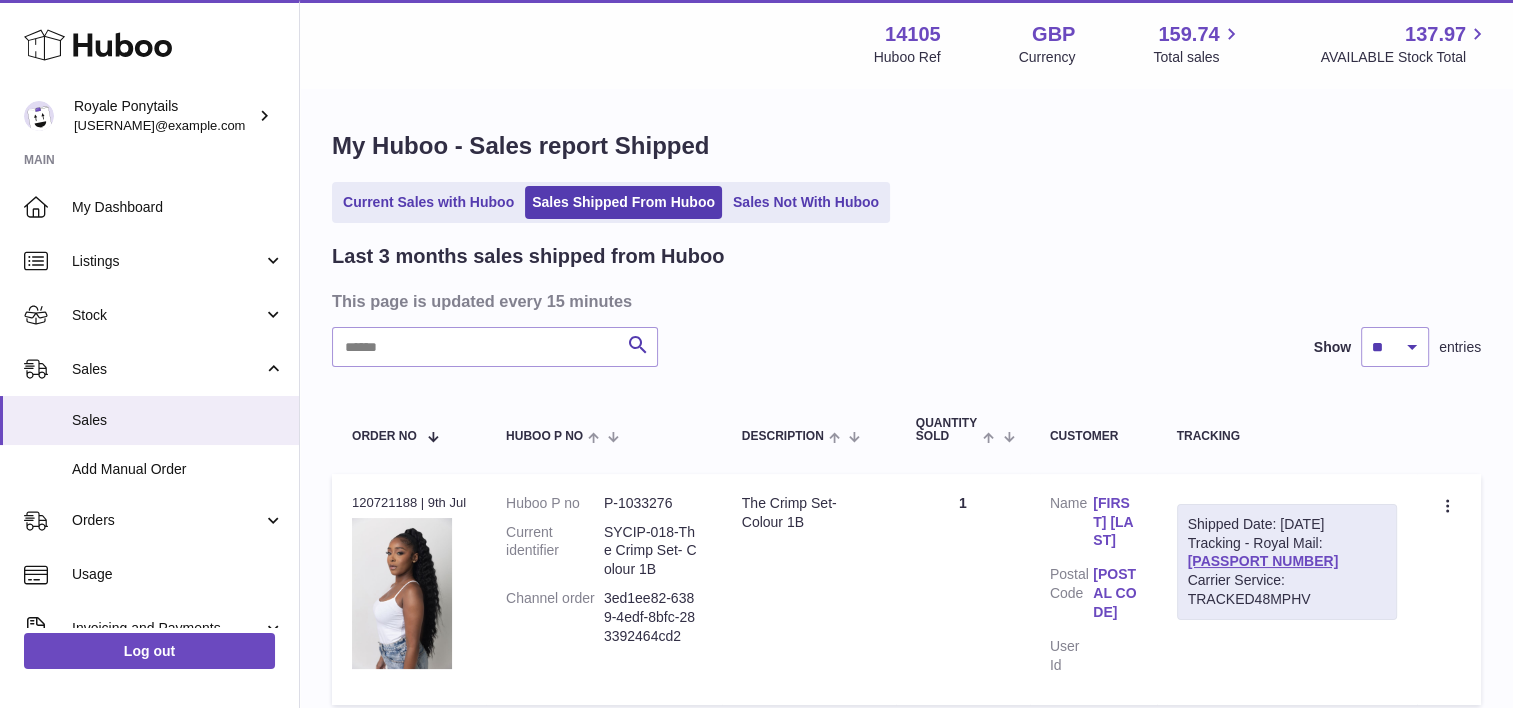 click on "Orders" at bounding box center [167, 520] 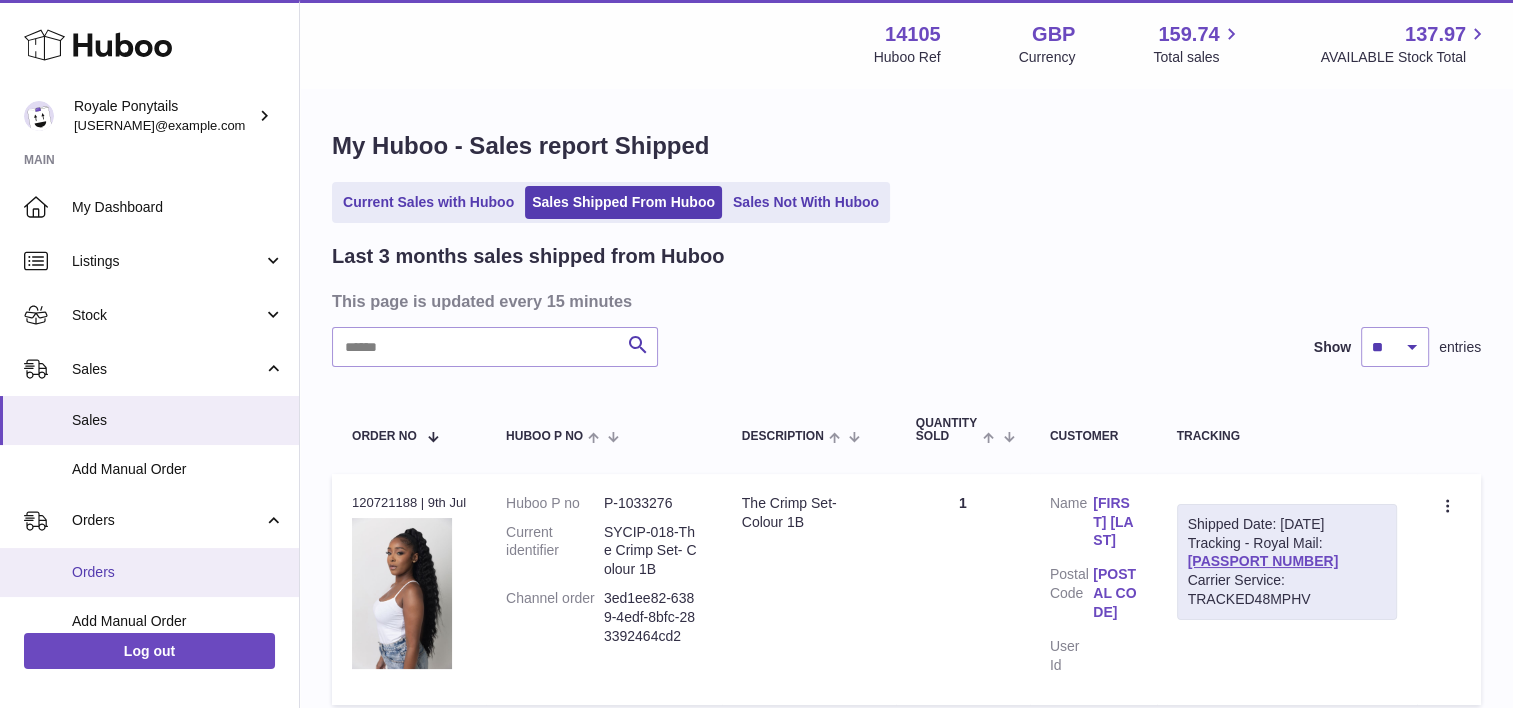 click on "Orders" at bounding box center (149, 572) 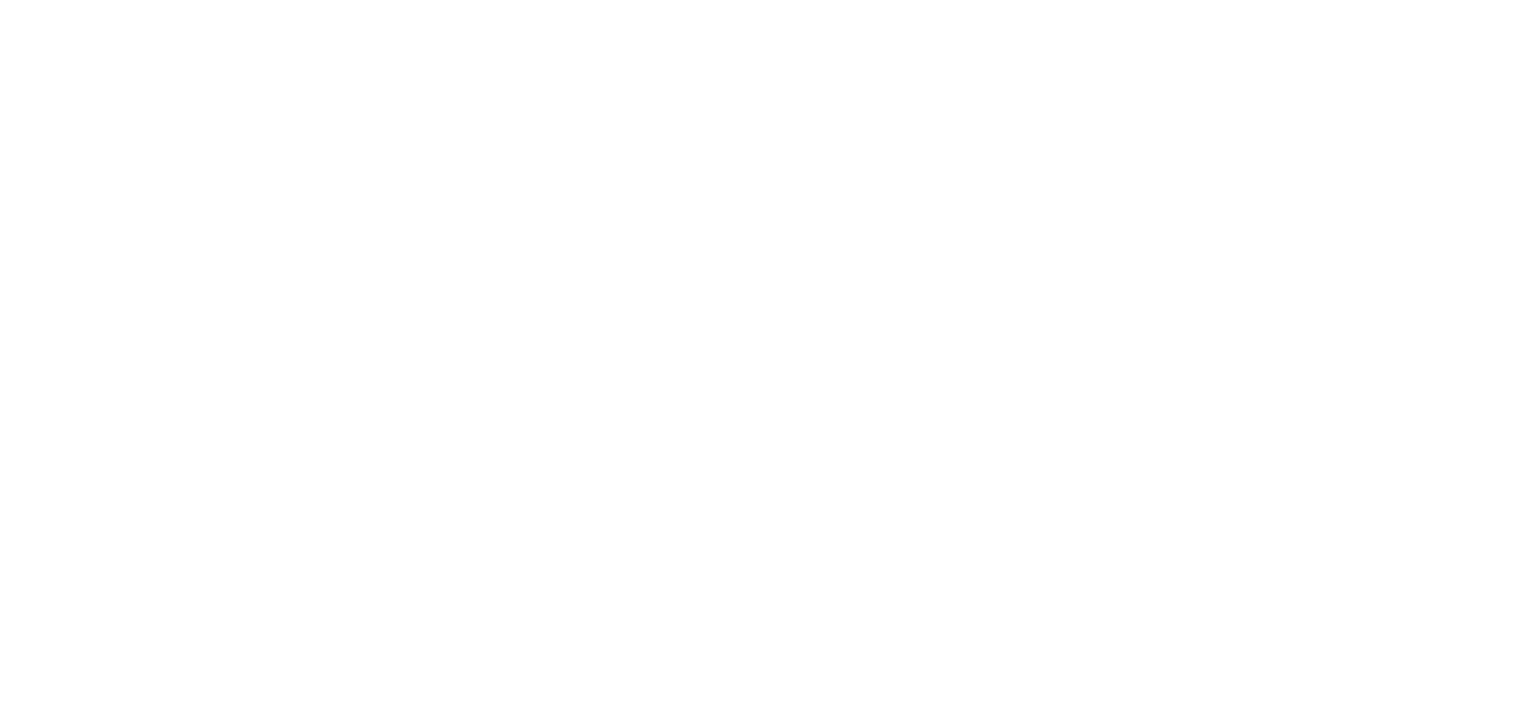scroll, scrollTop: 0, scrollLeft: 0, axis: both 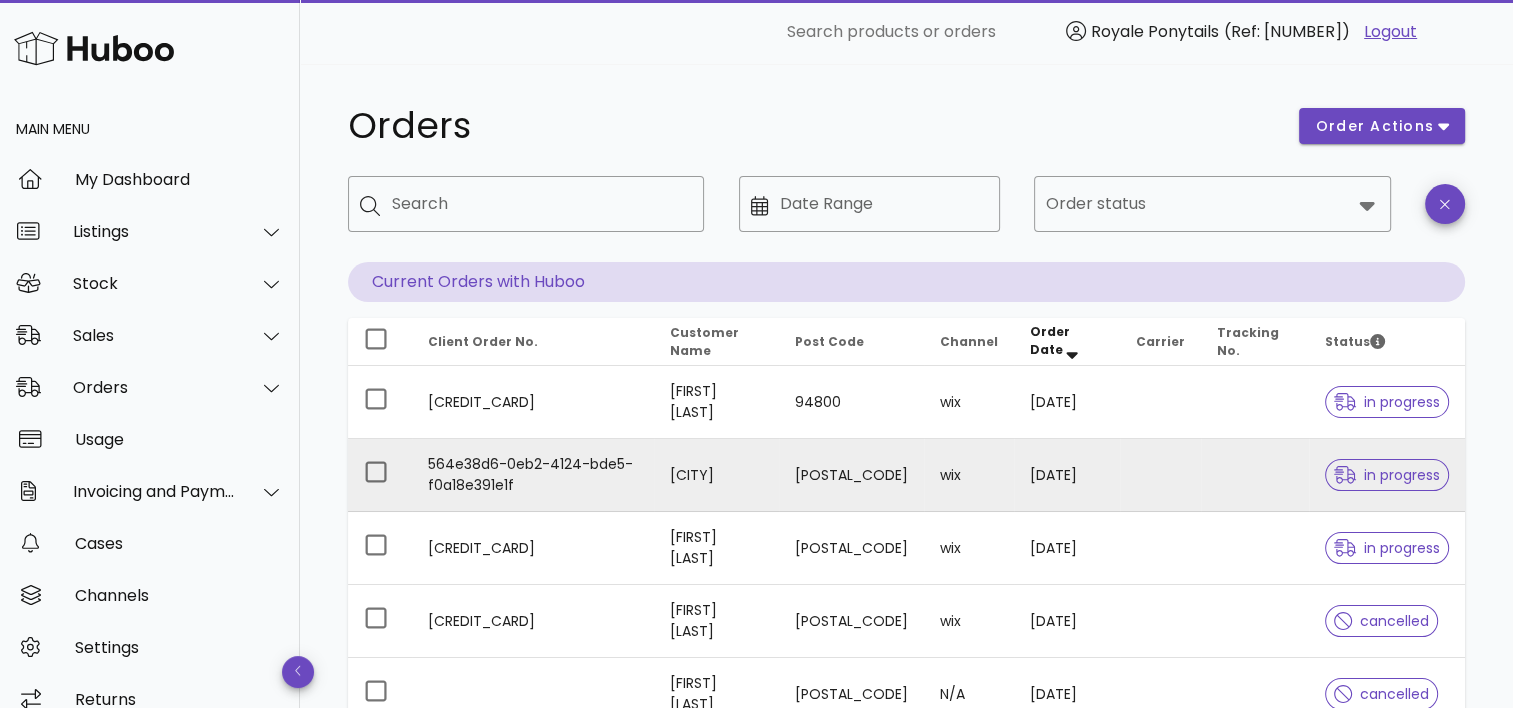 click on "[ADDRESS]" at bounding box center (717, 475) 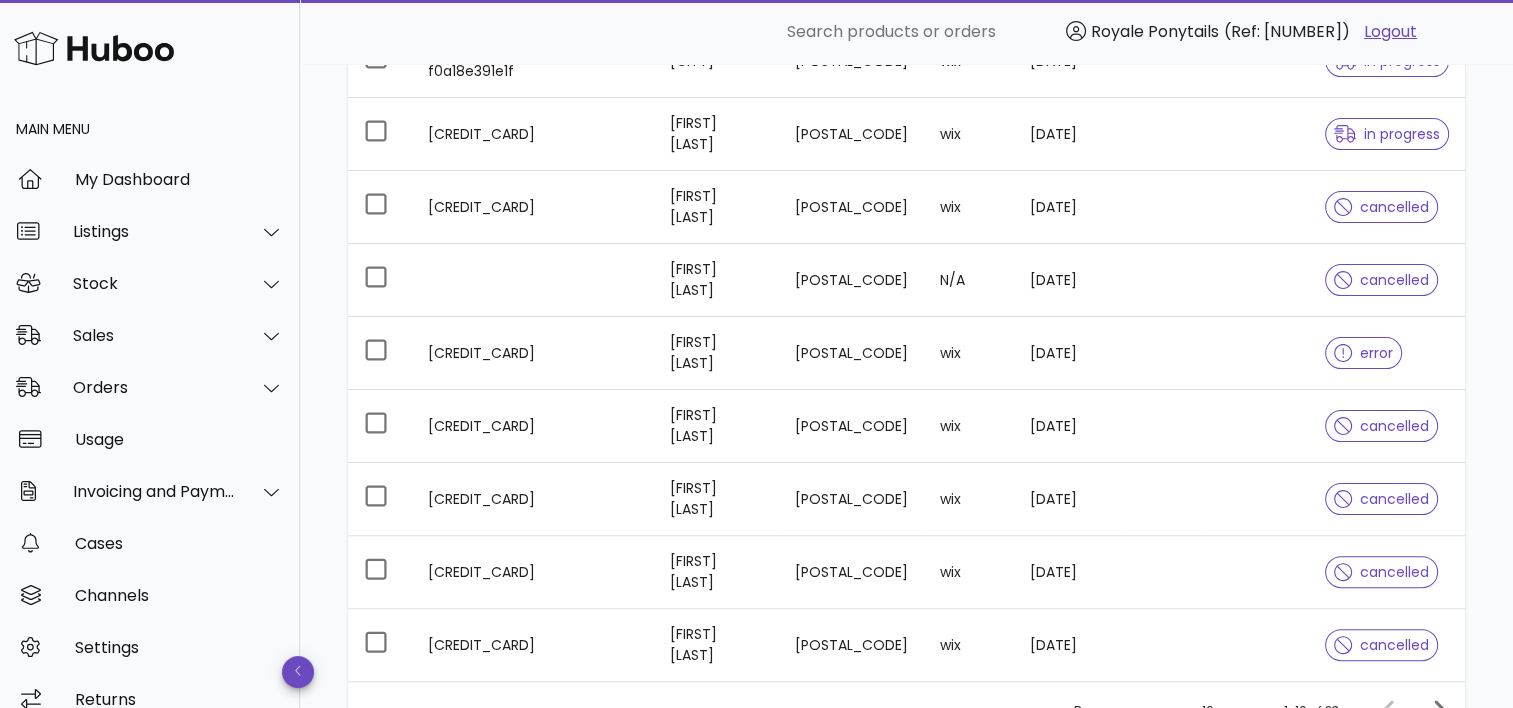 click on "1f8505f6-0b22-4638-9483-7b796d05a1a0 Anaïs Kamdem 94800 wix 10/07/2025  in progress  564e38d6-0eb2-4124-bde5-f0a18e391e1f Ozigi Residence  TN15 6JE wix 10/07/2025  in progress  b8fd8bc6-c5f1-41ac-a390-a99e8dd6624d Priscilla Addai N16 0UG wix 10/07/2025  in progress  2625b55e-5080-406d-adba-b45ec146bc1d Benedicta Akenten NN5 7NJ wix 08/07/2025  cancelled  Aisosa Irabor e4 7qb N/A 04/07/2025  cancelled  7aea8fe3-e411-44ee-b70a-9c83fc2ff922 Vanessa Amankwah N17 8LD wix 03/07/2025  error  0ccd03ef-391d-400a-8ce4-dd5ef76a819f Aisosa Irabor  IG11 7RY wix 03/07/2025  cancelled  97c4292b-b75e-47b3-bff9-cbf063aeba79 jemima Amamize EH54 5HR wix 01/07/2025  cancelled  cf44aa75-c6e0-48a1-8042-493a712c5007 Rebecca McCarthy  E14 6ET wix 20/06/2025  cancelled  367912f3-7b27-4017-a683-131ce9b429f9 Ayobamiji  Solaja AB10 7FU wix 20/06/2025  cancelled" at bounding box center [906, 316] 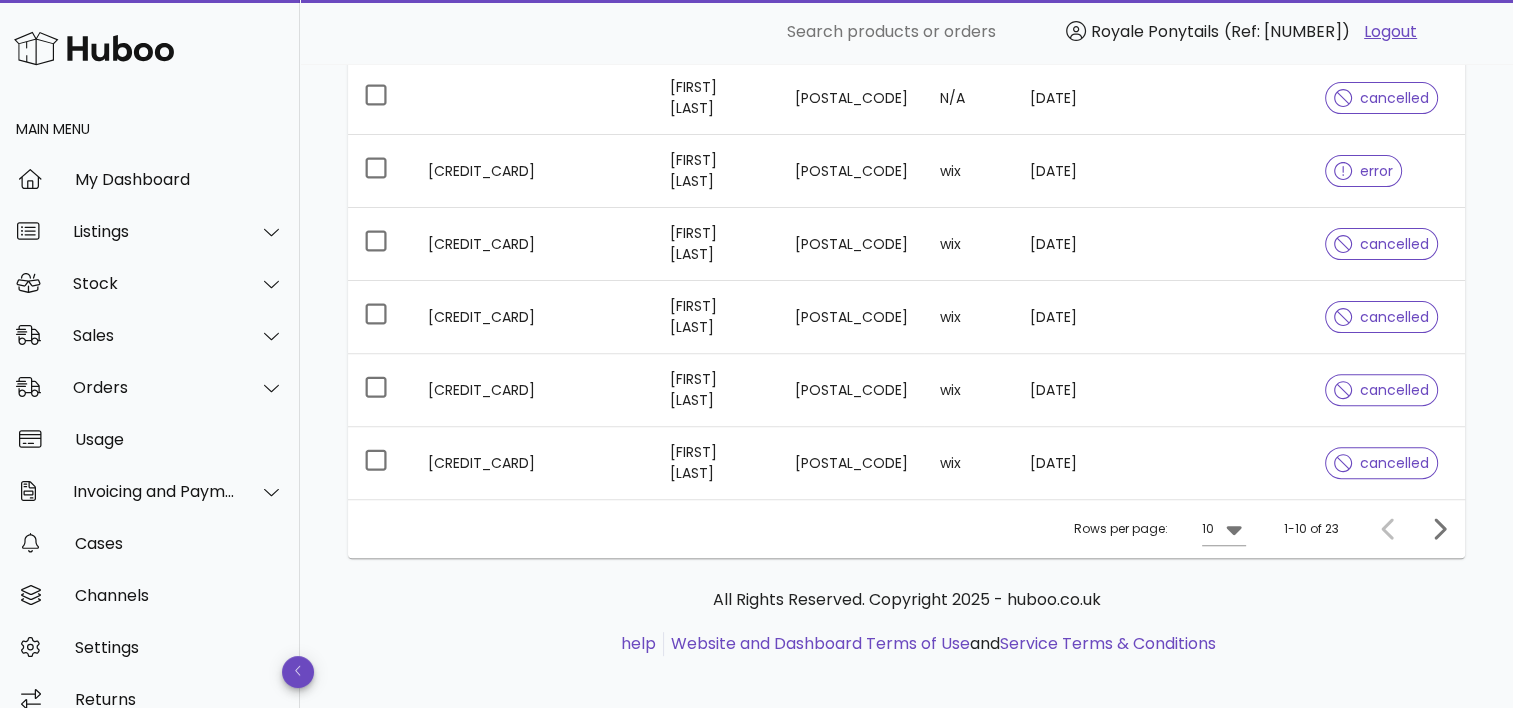 scroll, scrollTop: 606, scrollLeft: 0, axis: vertical 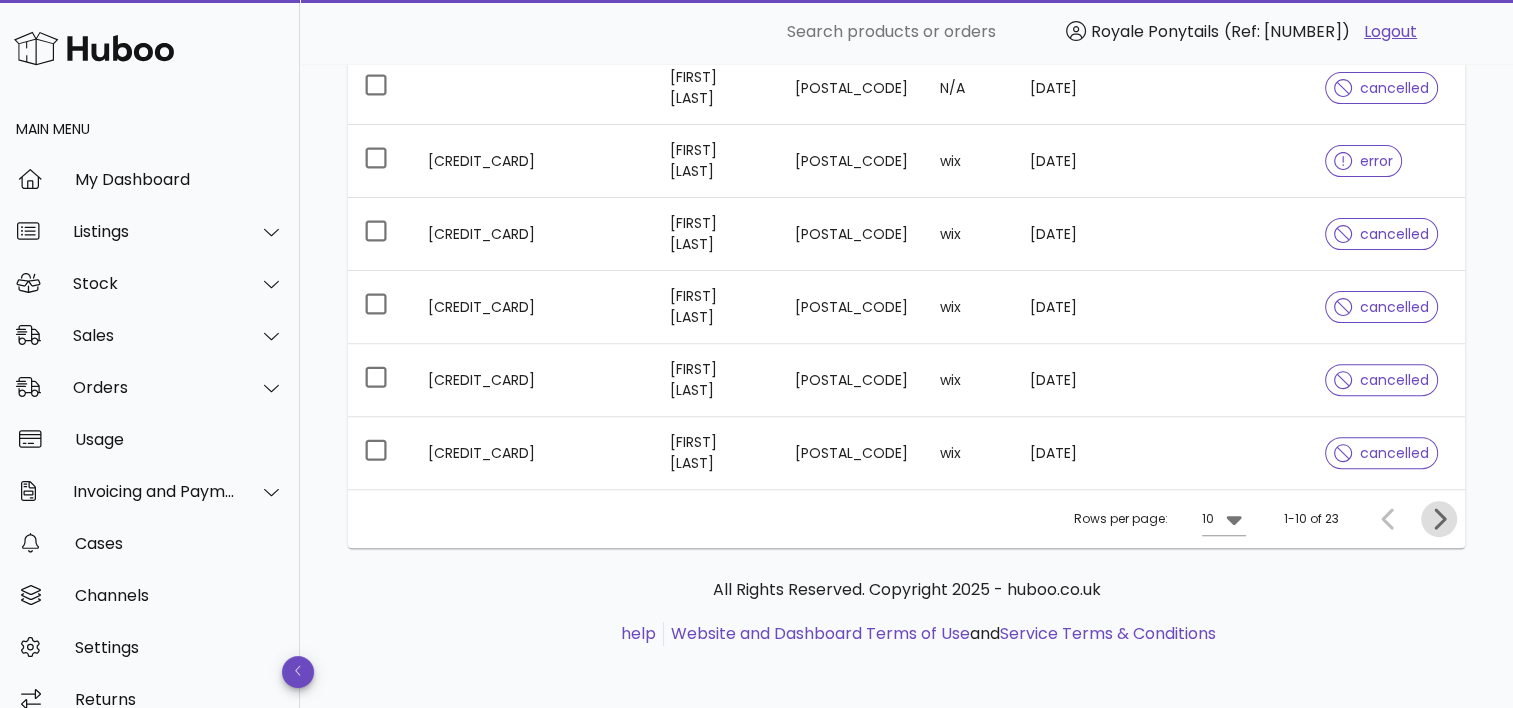 click 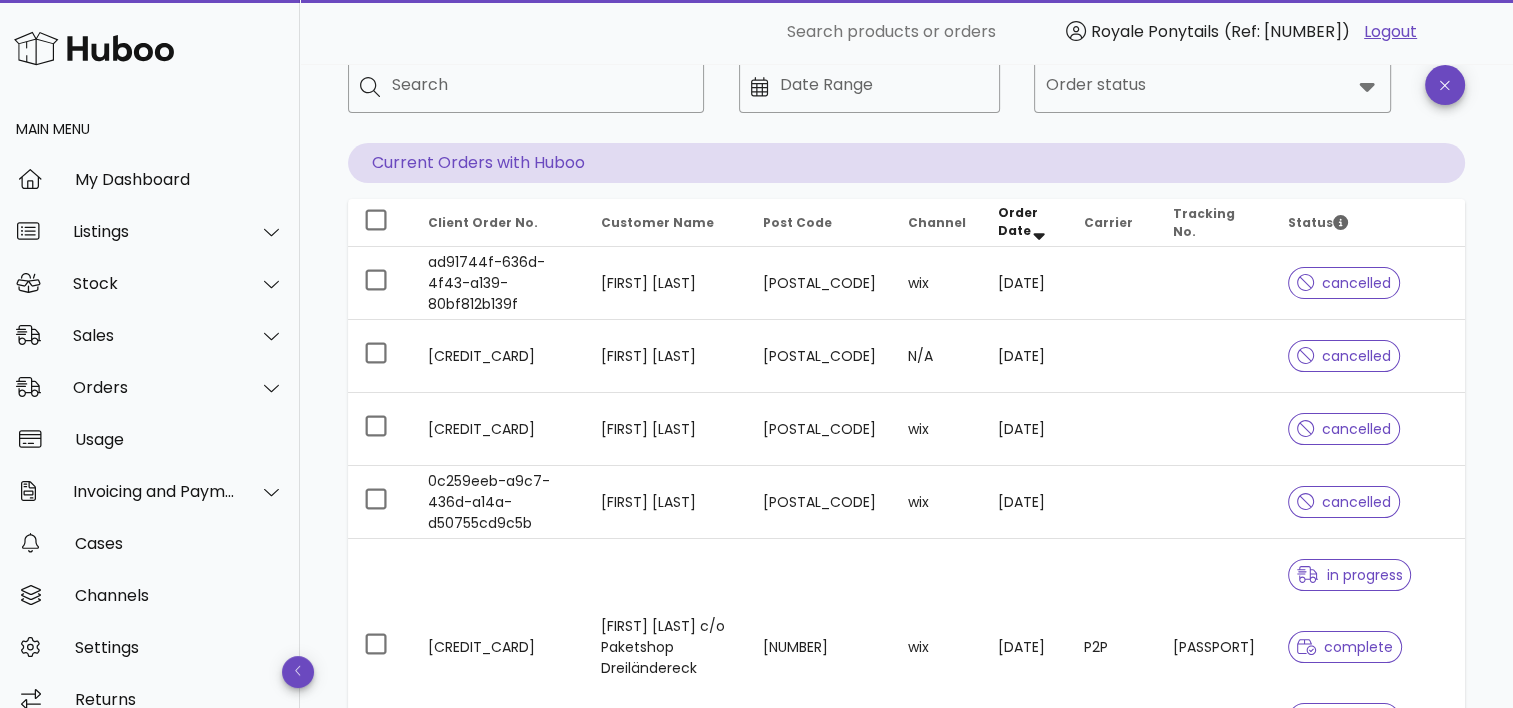 scroll, scrollTop: 109, scrollLeft: 0, axis: vertical 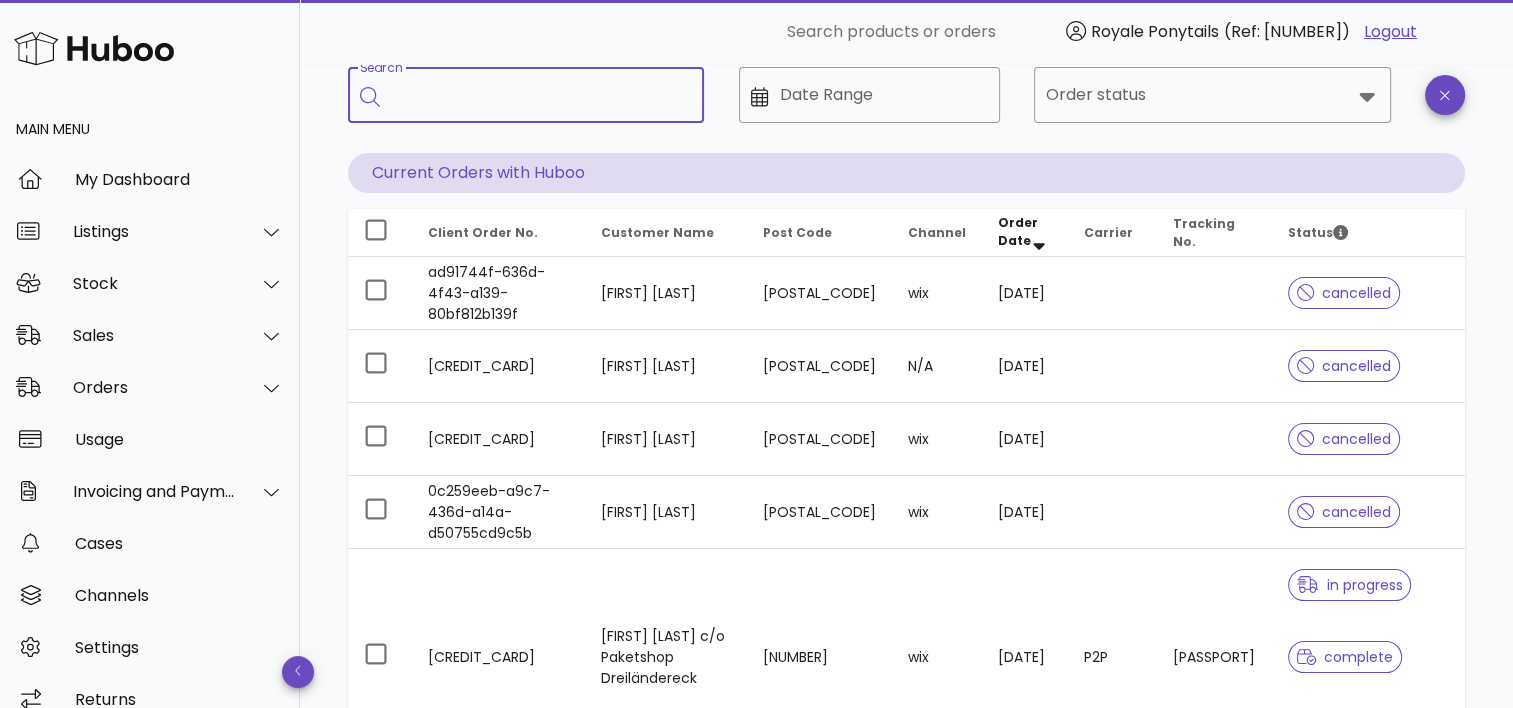 click on "Search" at bounding box center [540, 95] 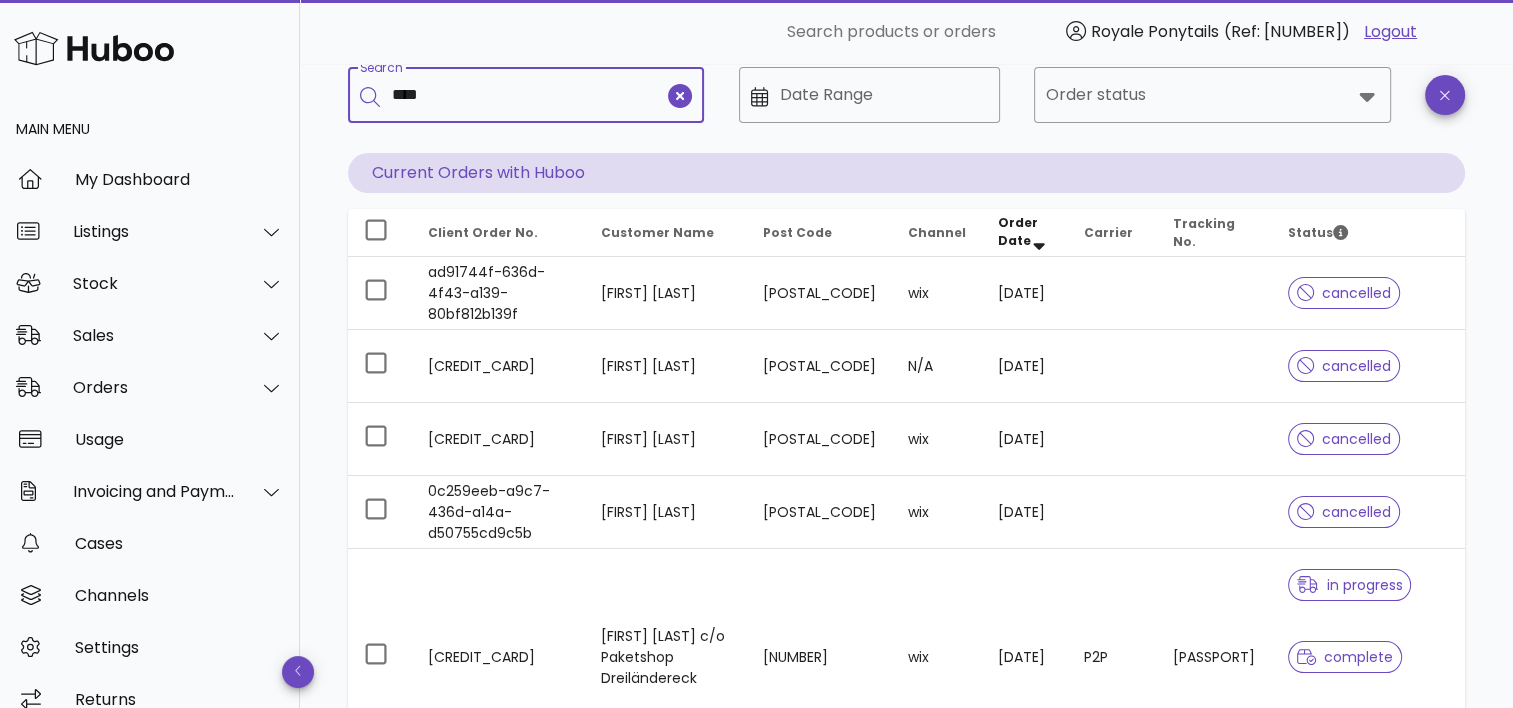 type on "****" 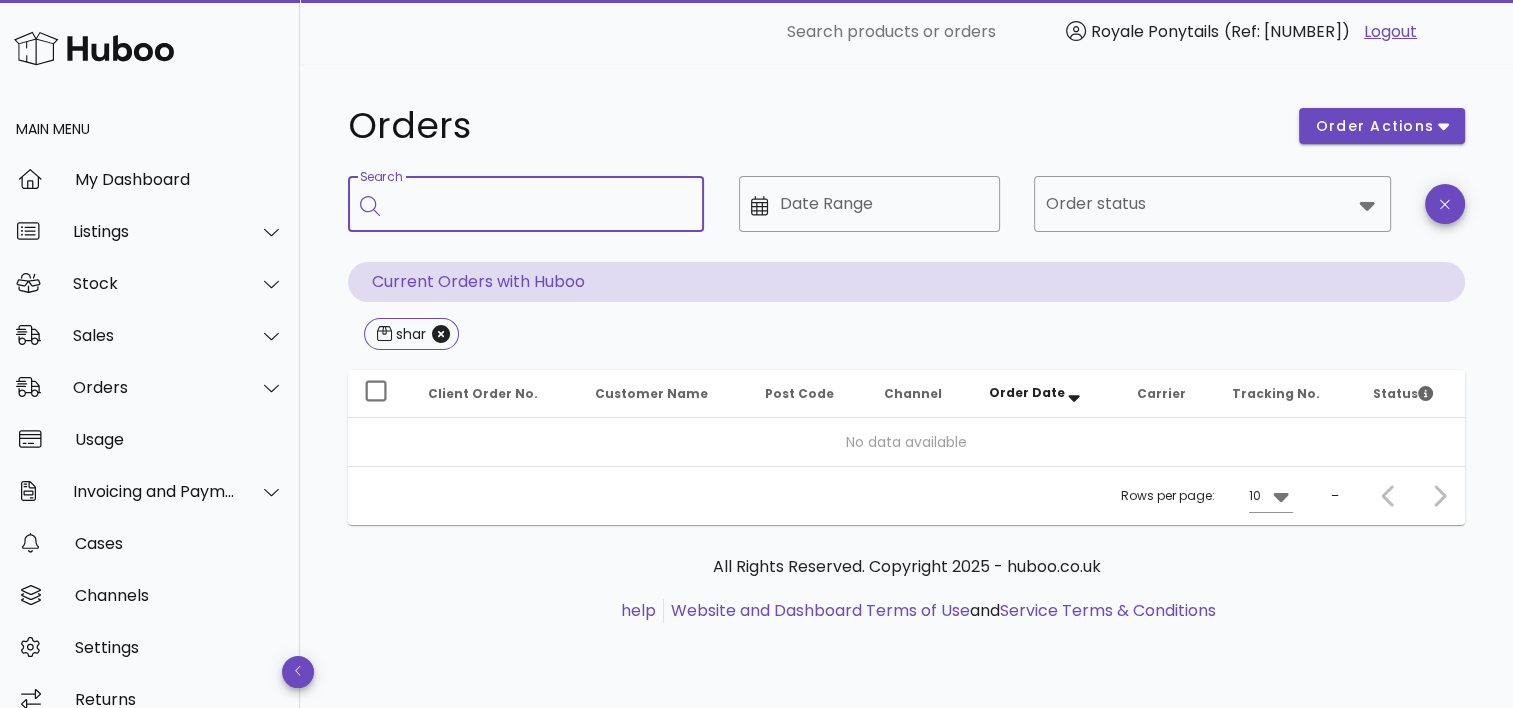 scroll, scrollTop: 0, scrollLeft: 0, axis: both 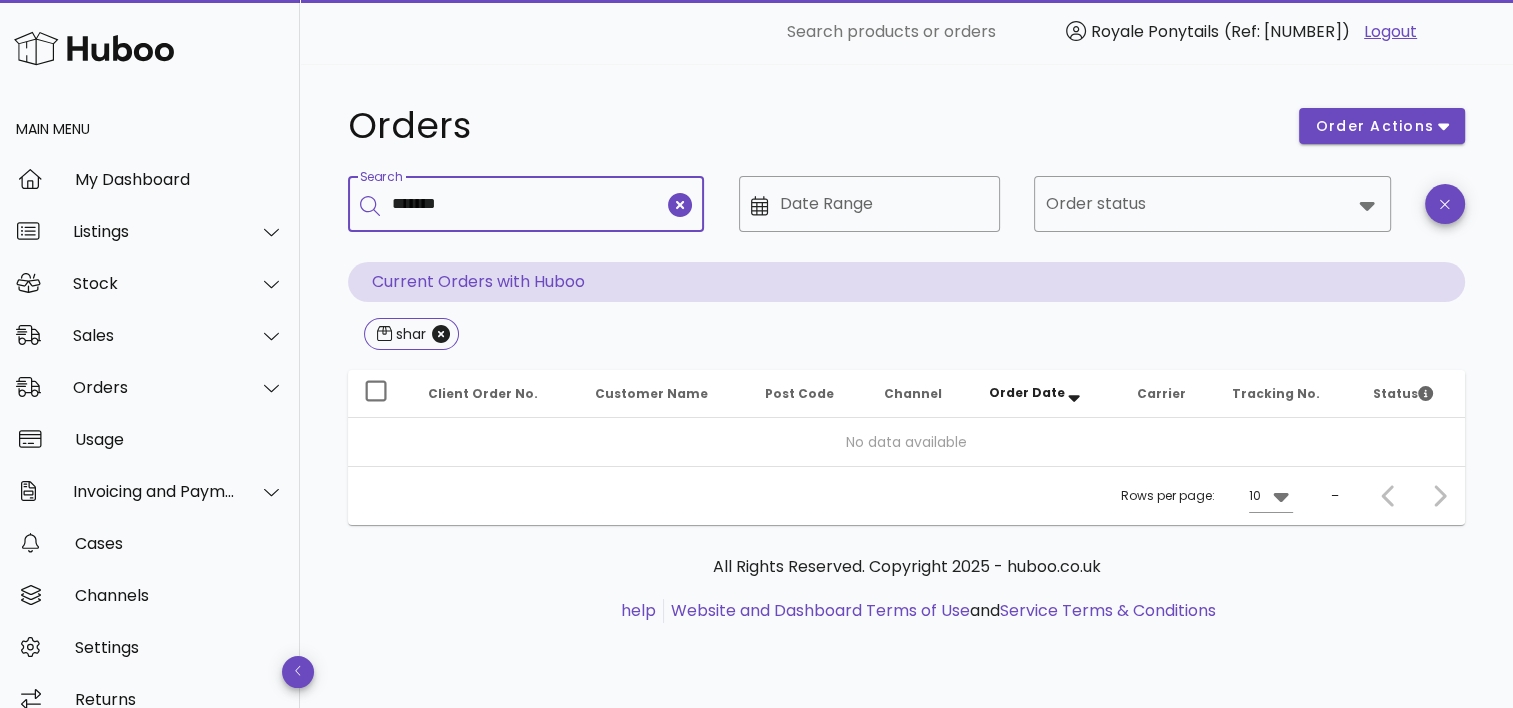 type on "*******" 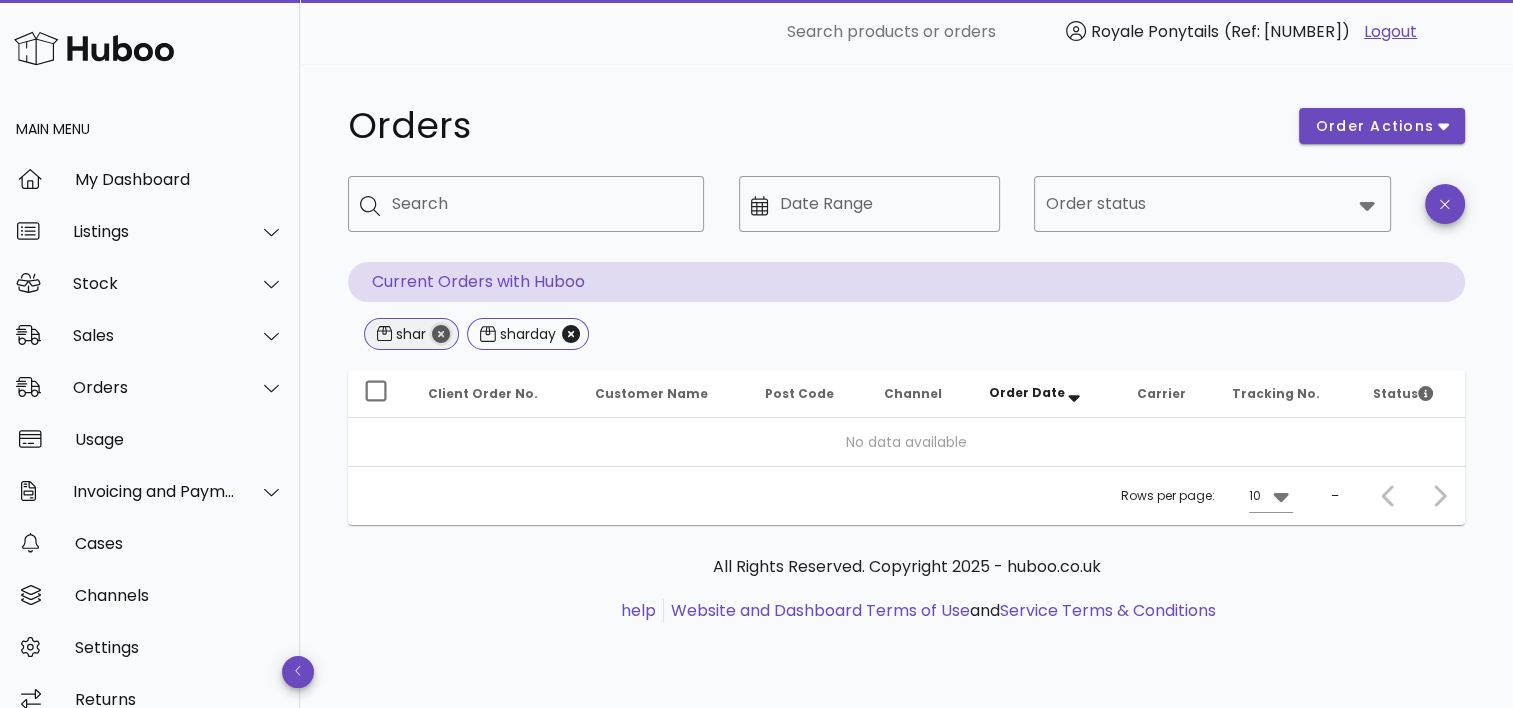 click 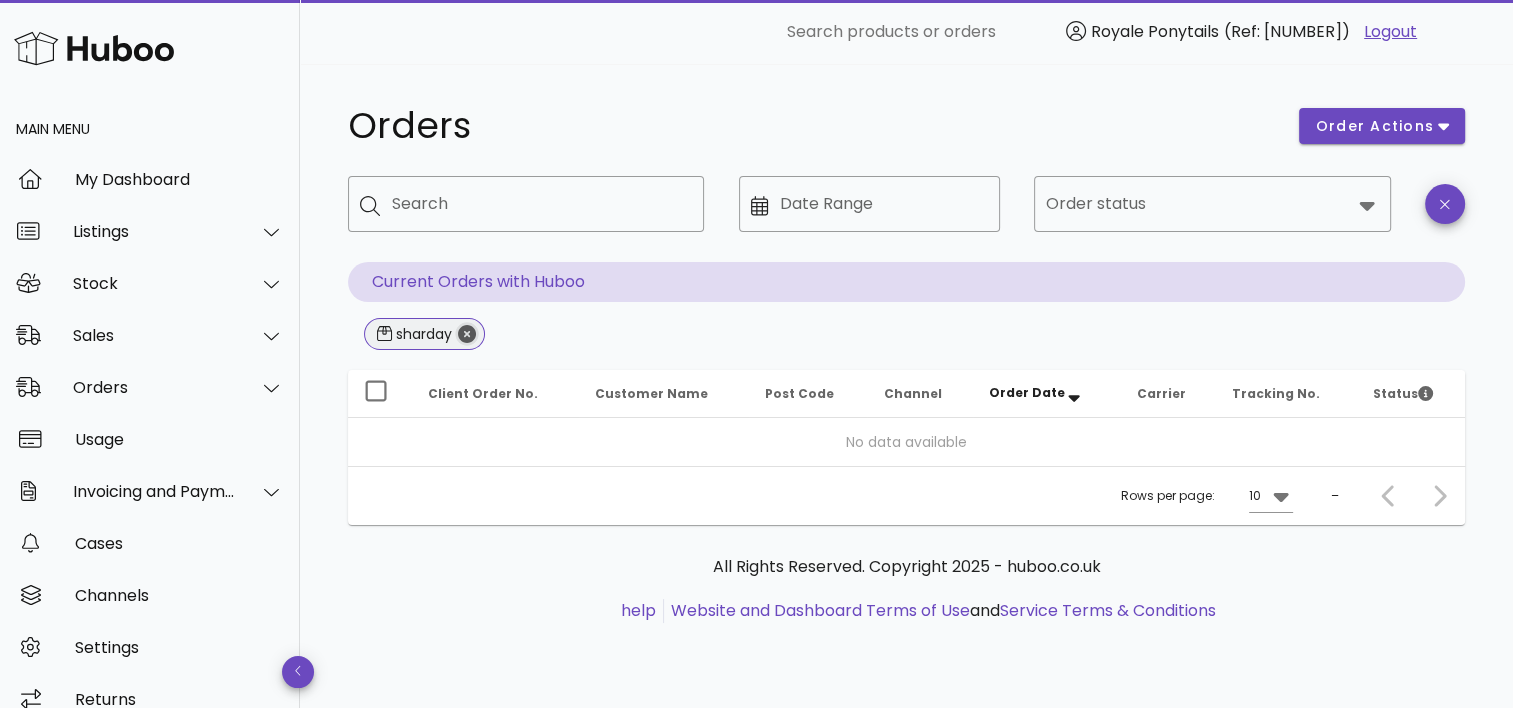click 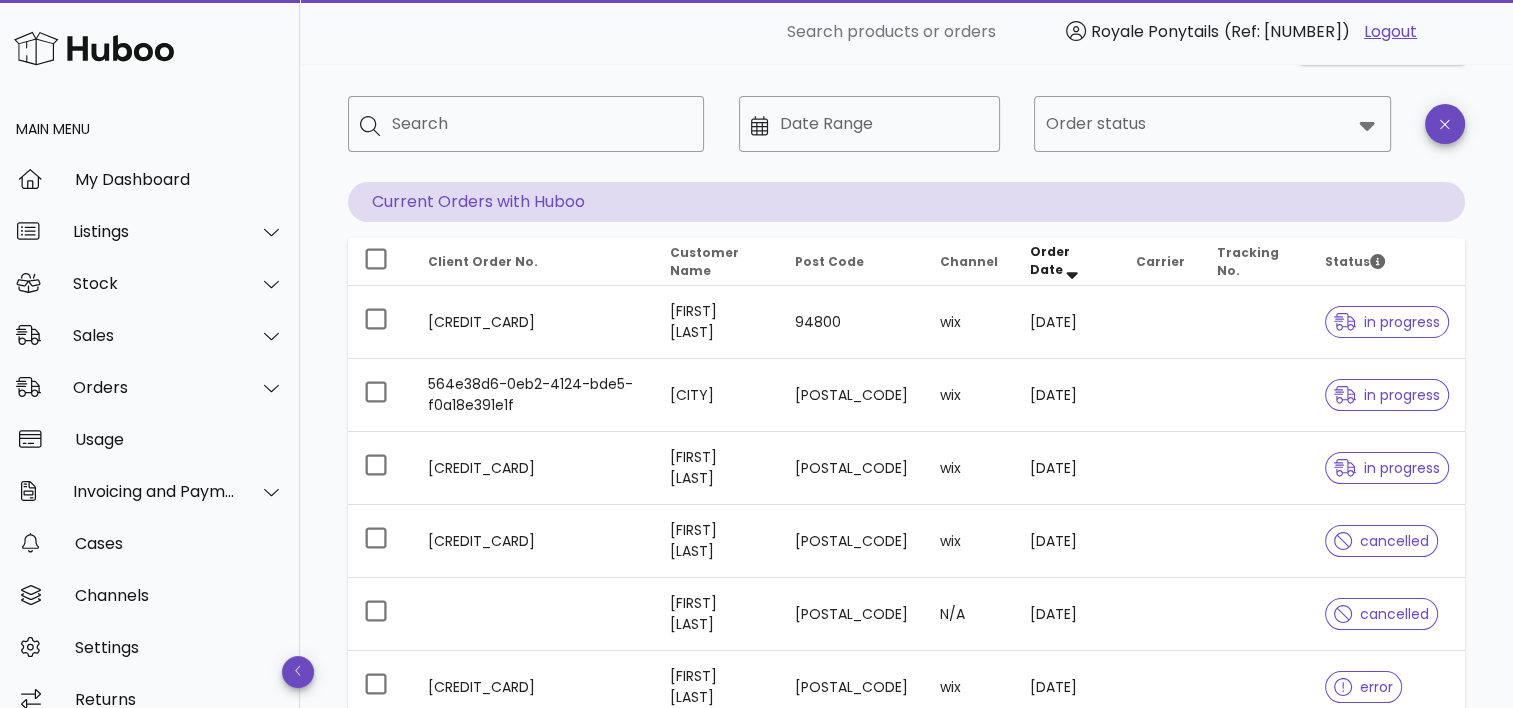 scroll, scrollTop: 79, scrollLeft: 0, axis: vertical 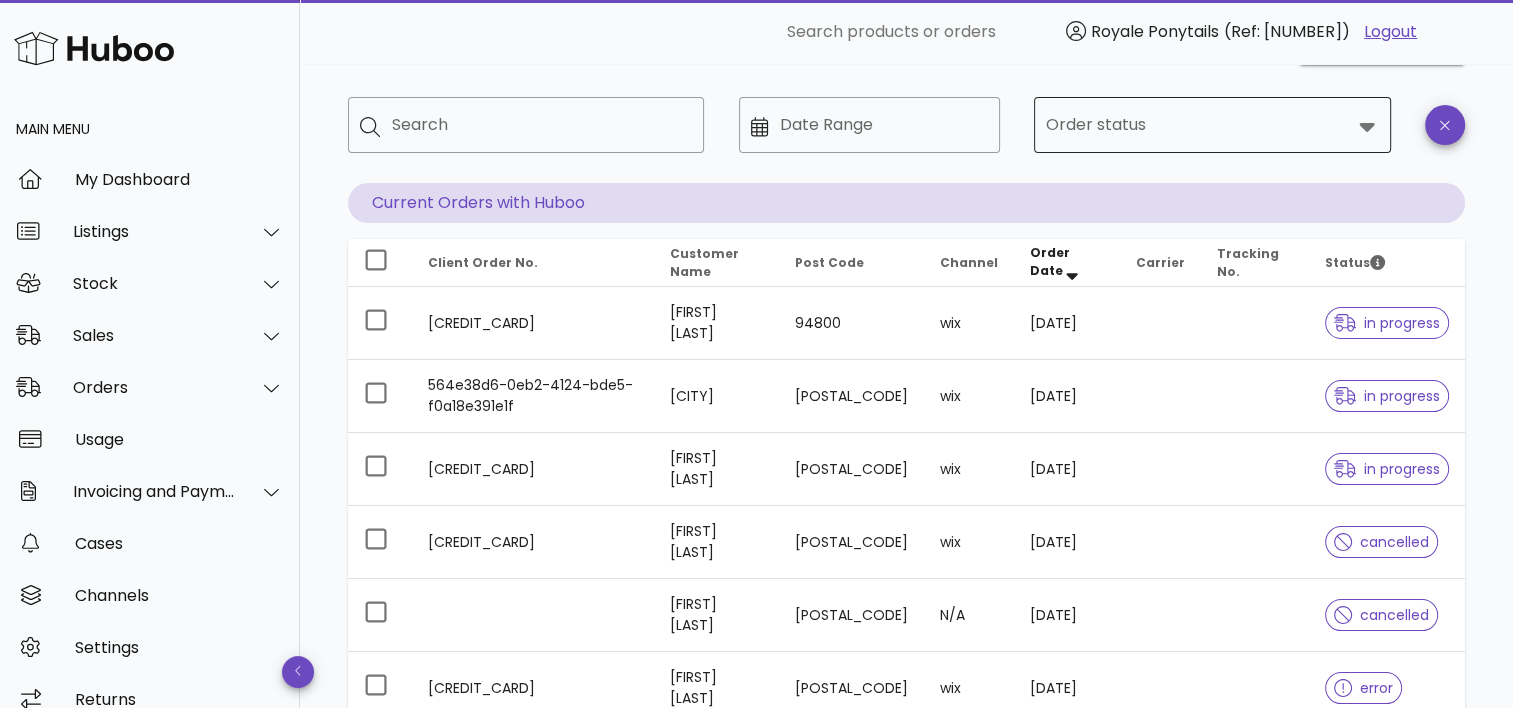 click at bounding box center (1198, 125) 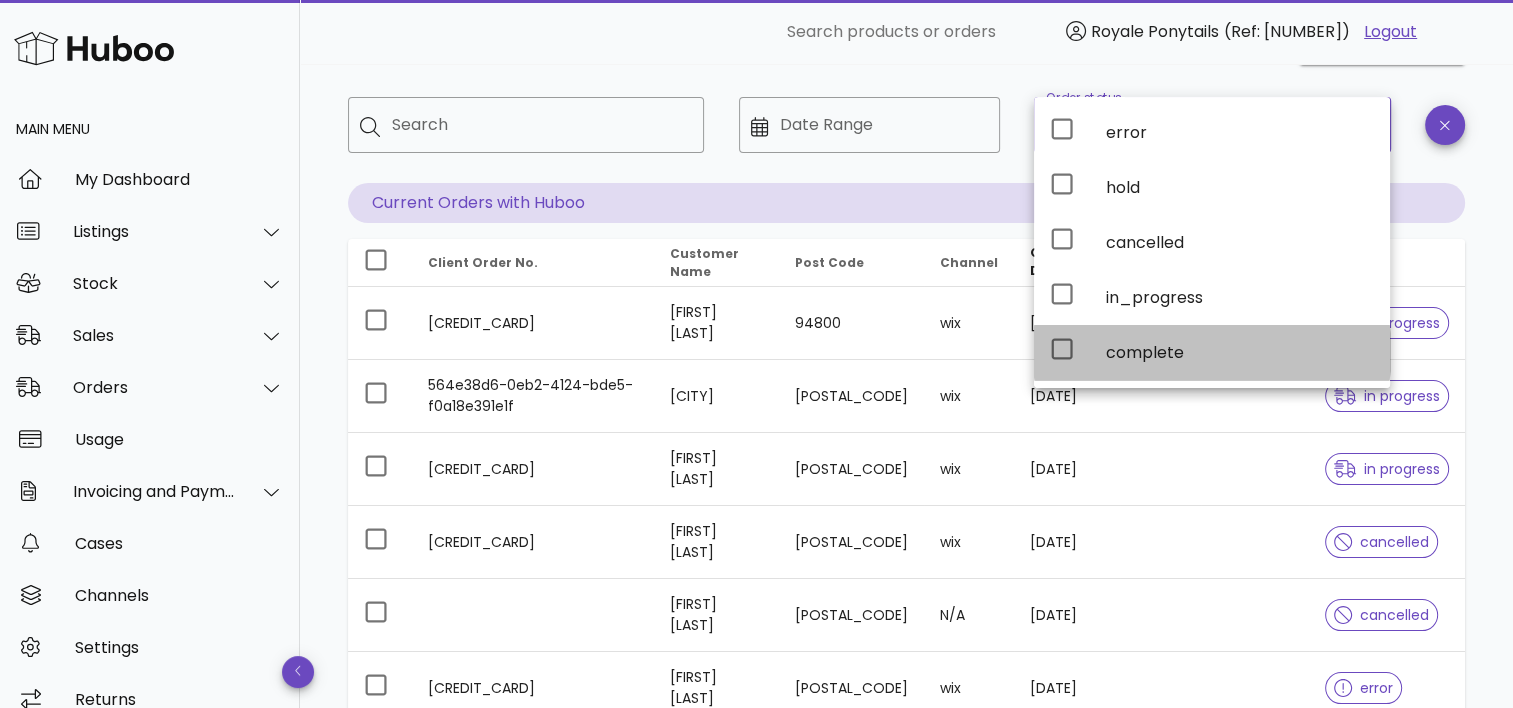 click on "complete" at bounding box center (1212, 352) 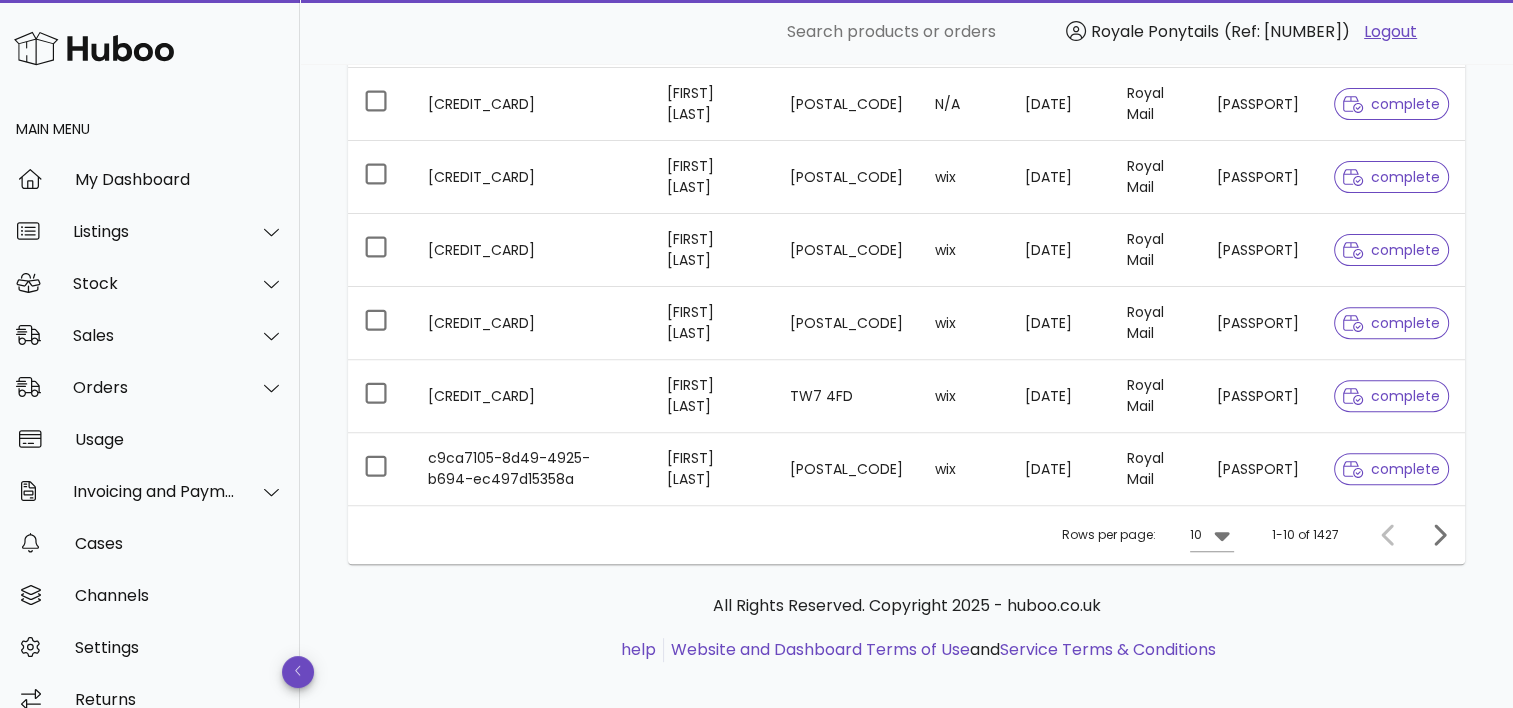 scroll, scrollTop: 643, scrollLeft: 0, axis: vertical 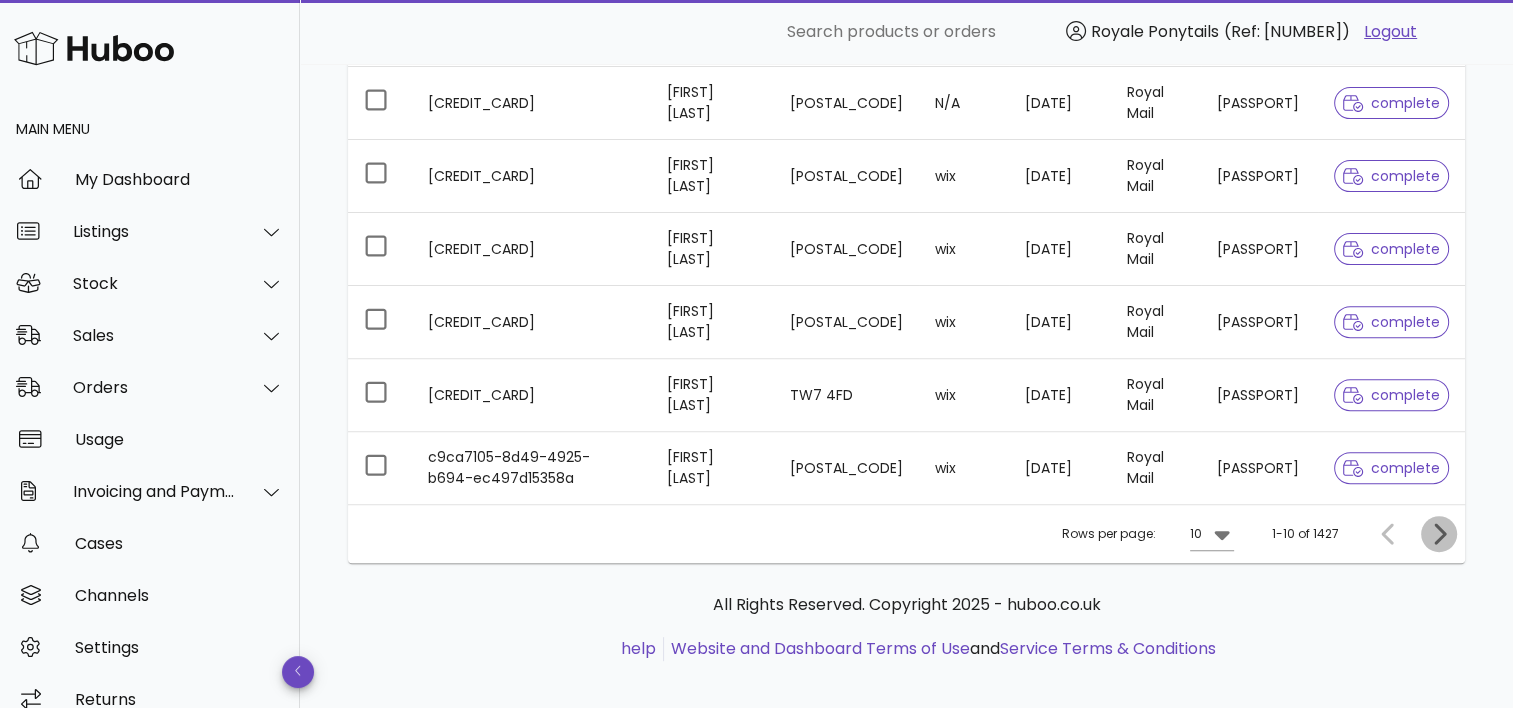 click 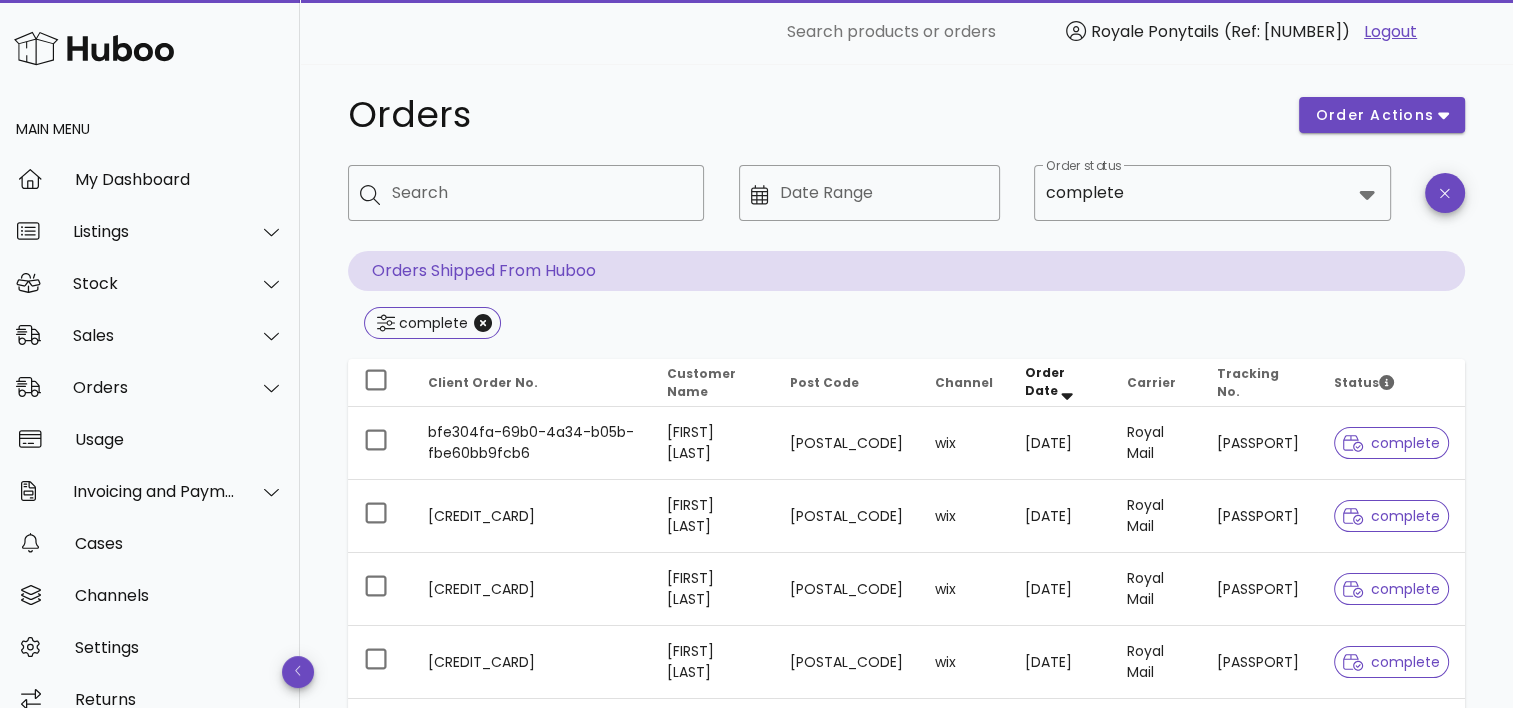 scroll, scrollTop: 0, scrollLeft: 0, axis: both 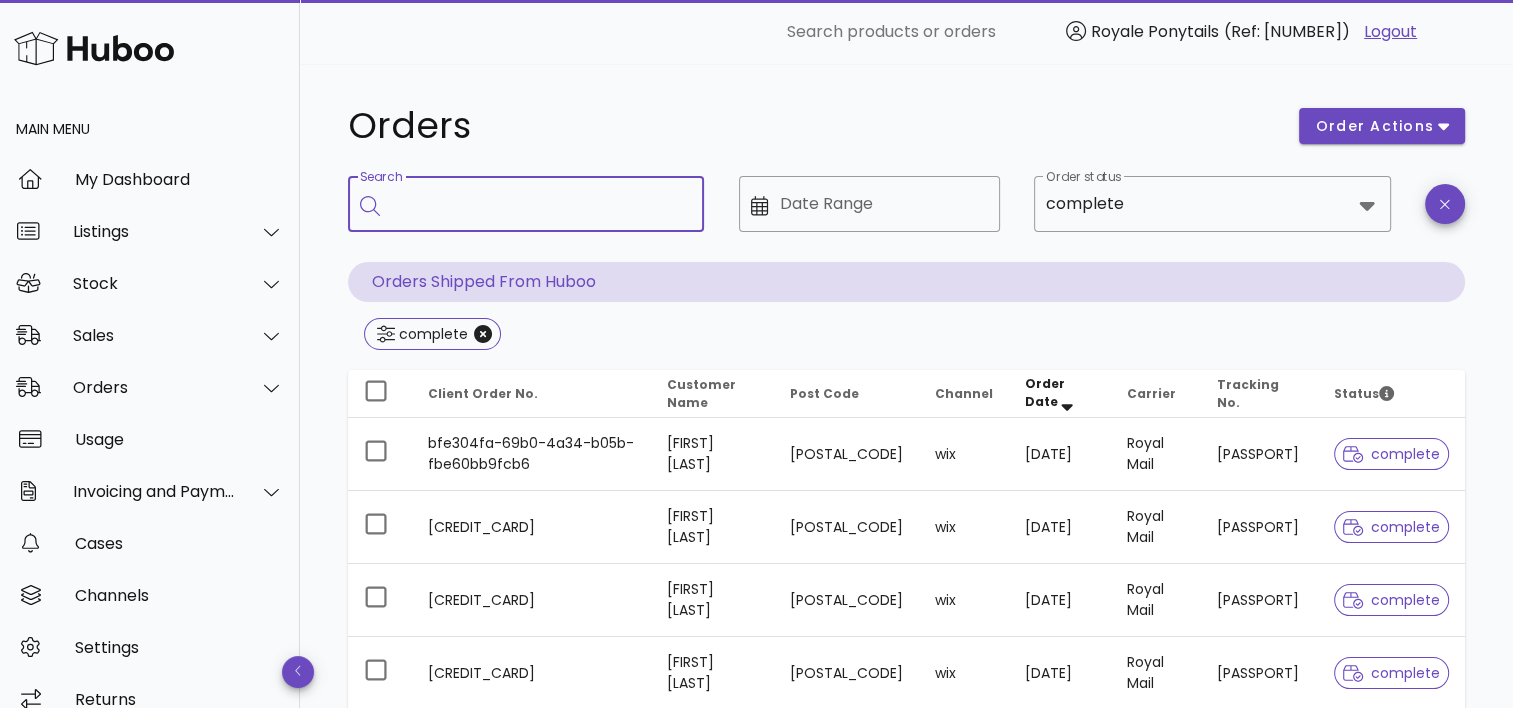 click on "Search" at bounding box center (540, 204) 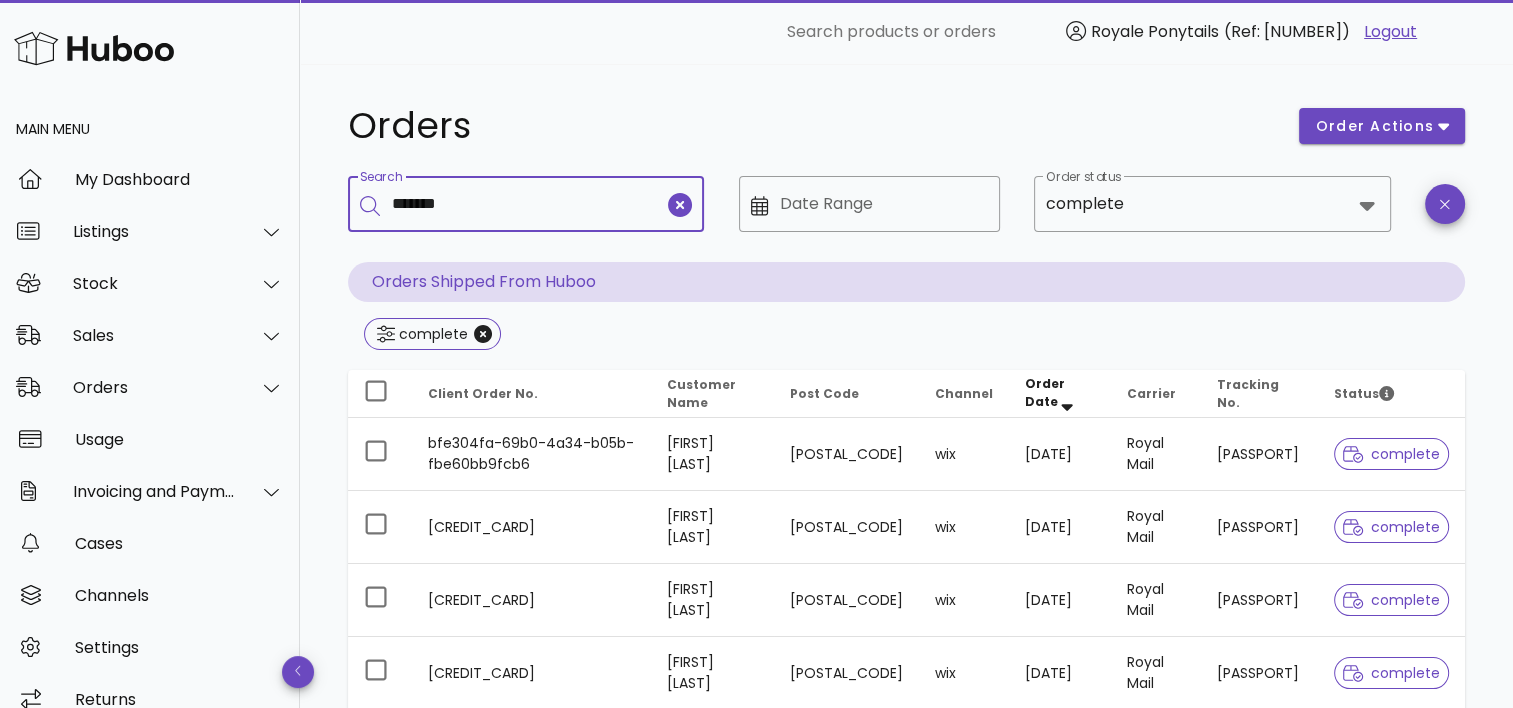 type on "*******" 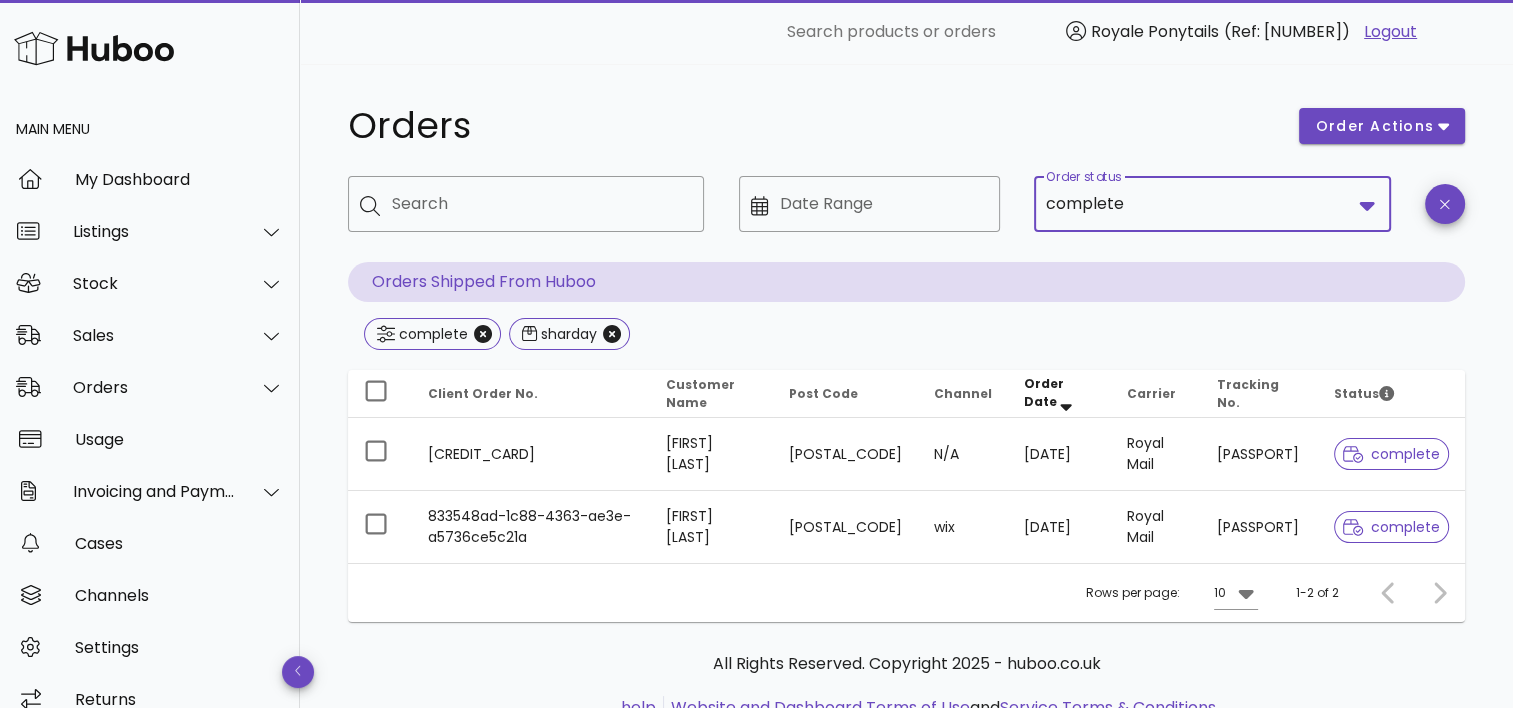 click on "Order status" at bounding box center (1239, 204) 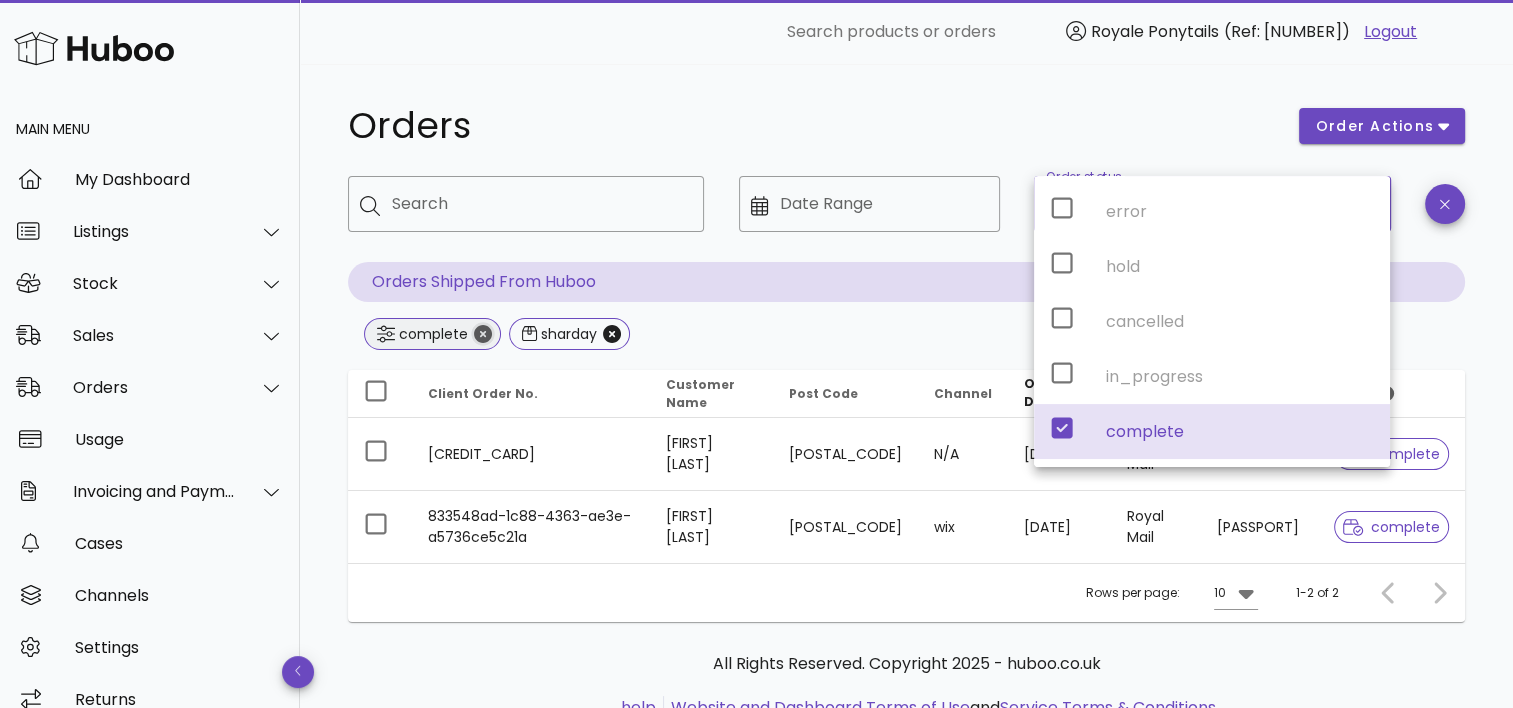 click 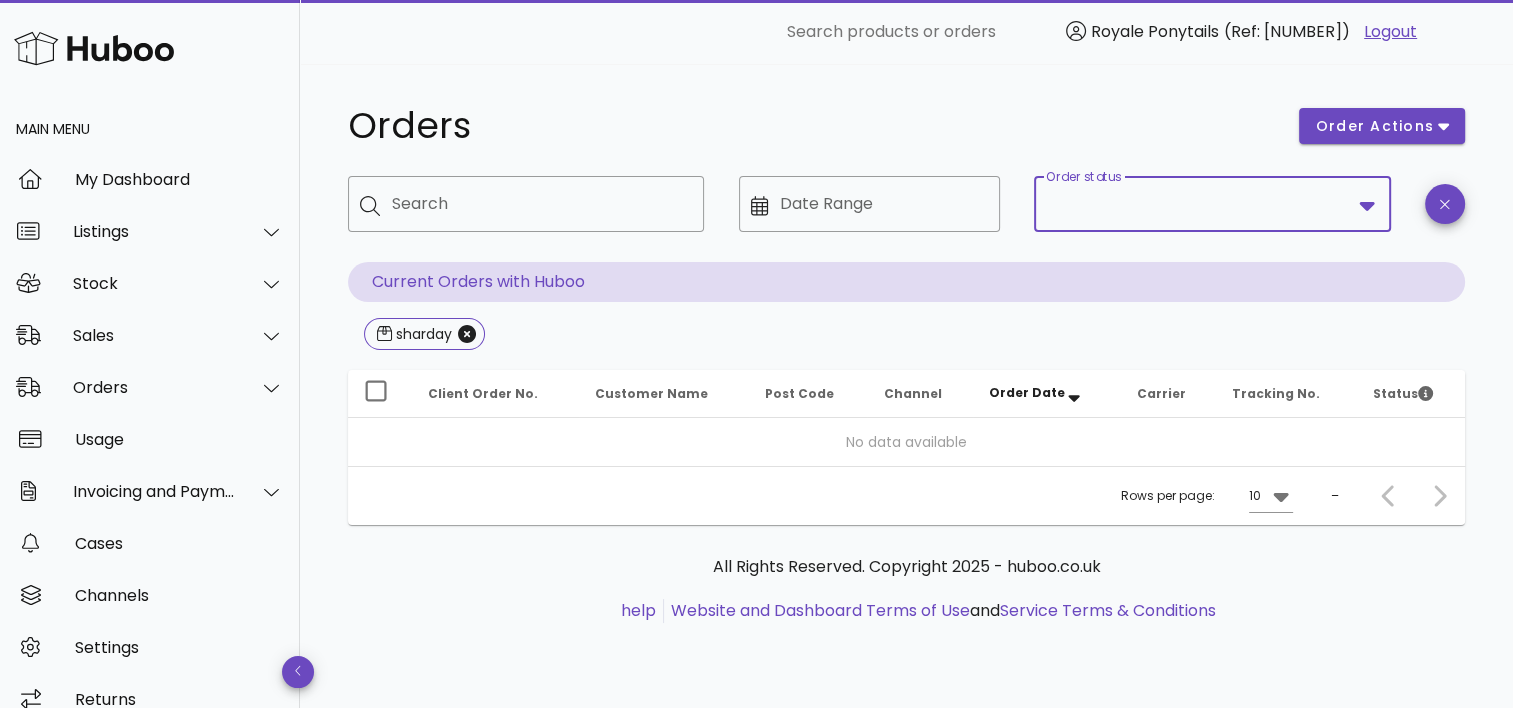 click on "Order status" at bounding box center (1198, 204) 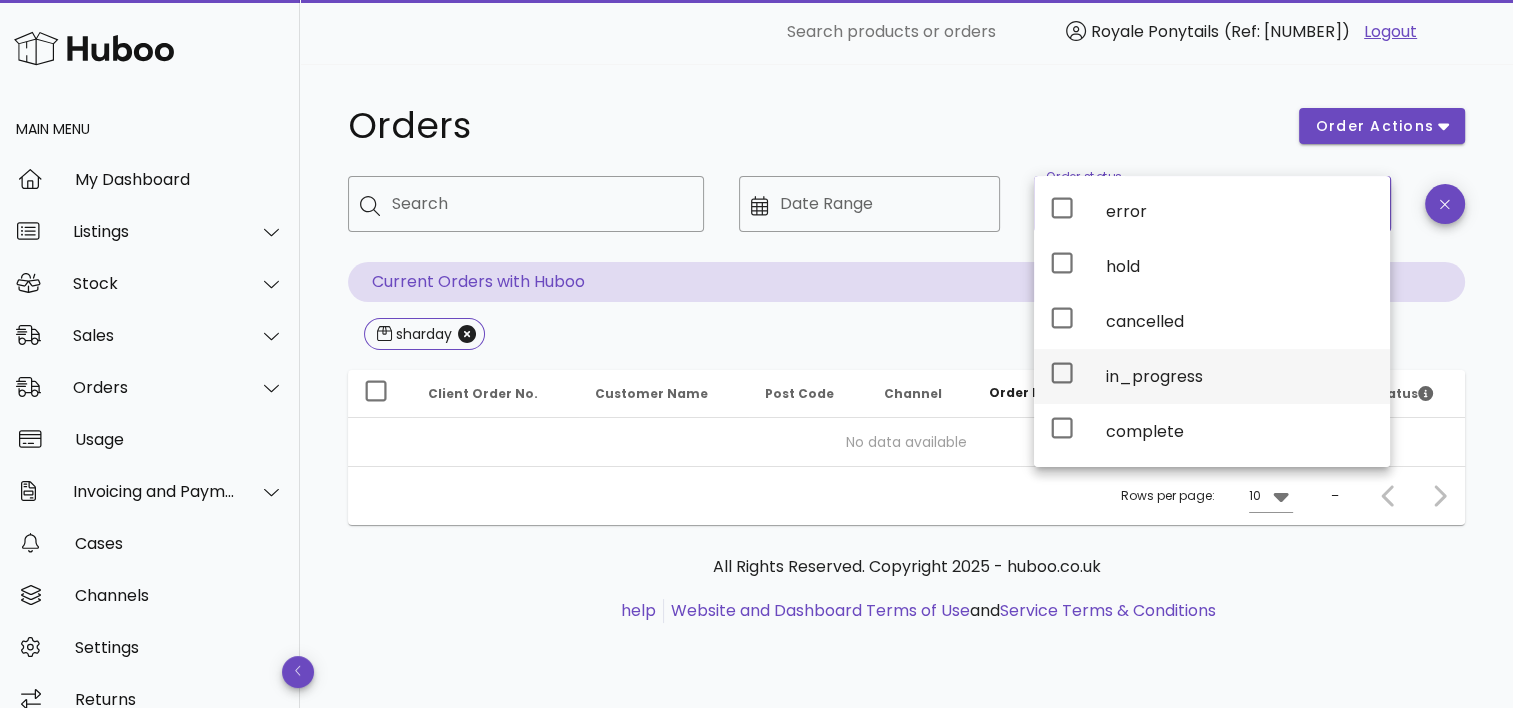 click 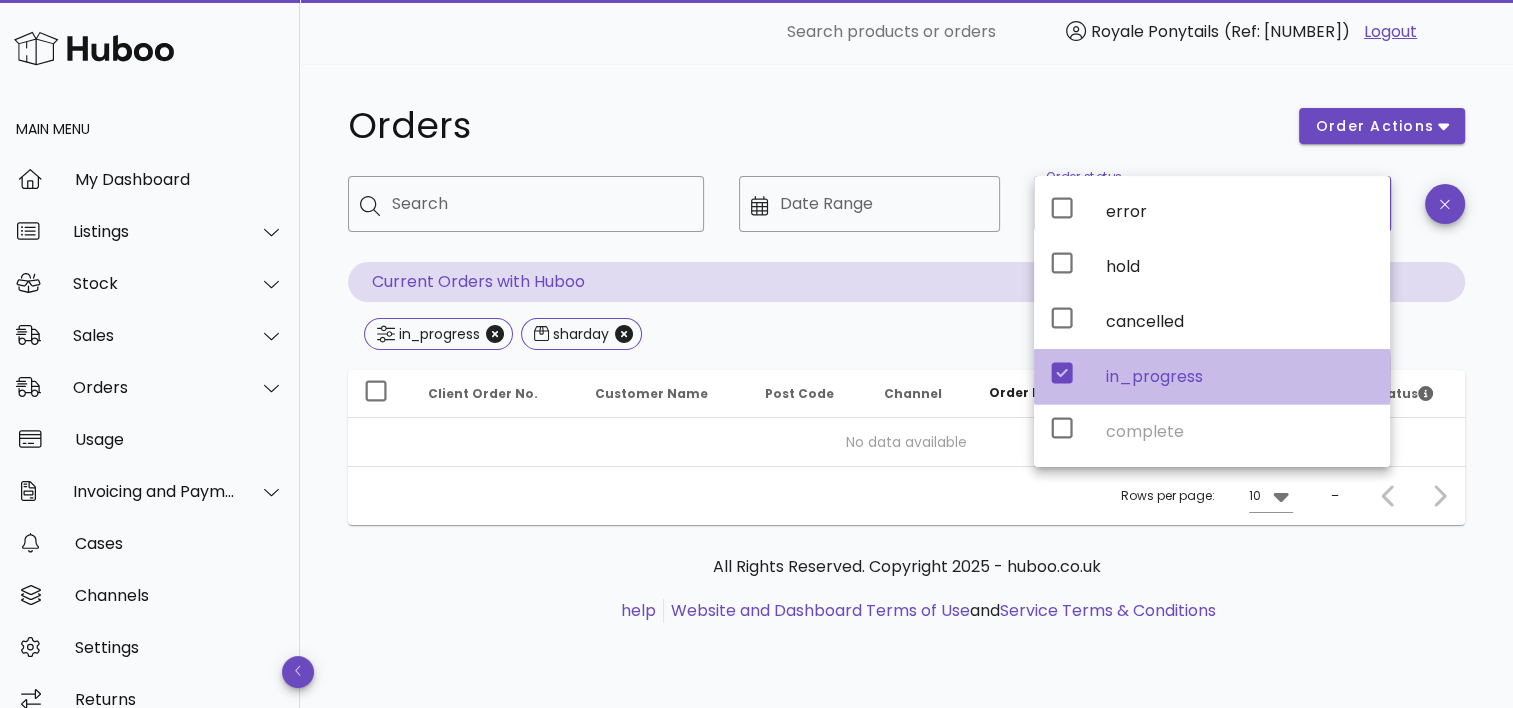 click 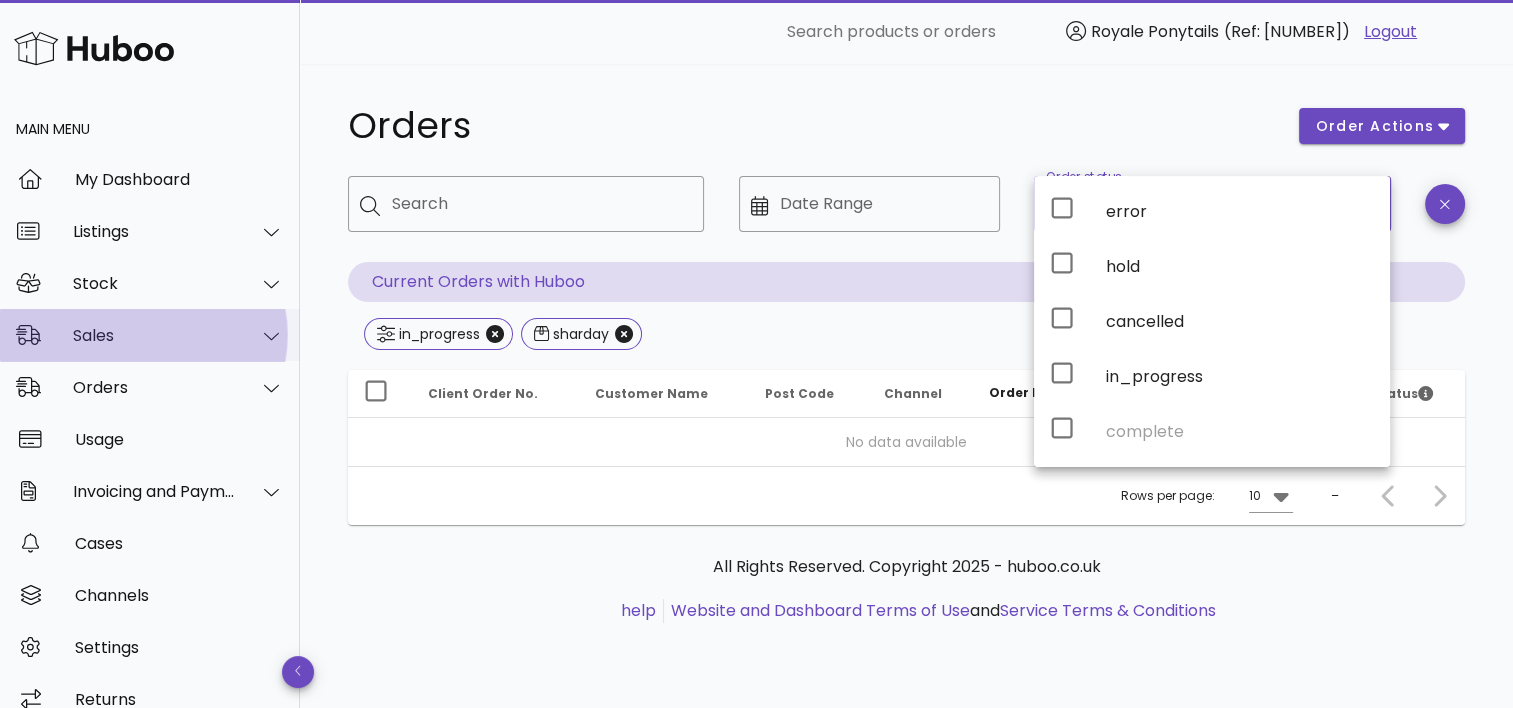 click on "Sales" at bounding box center [150, 335] 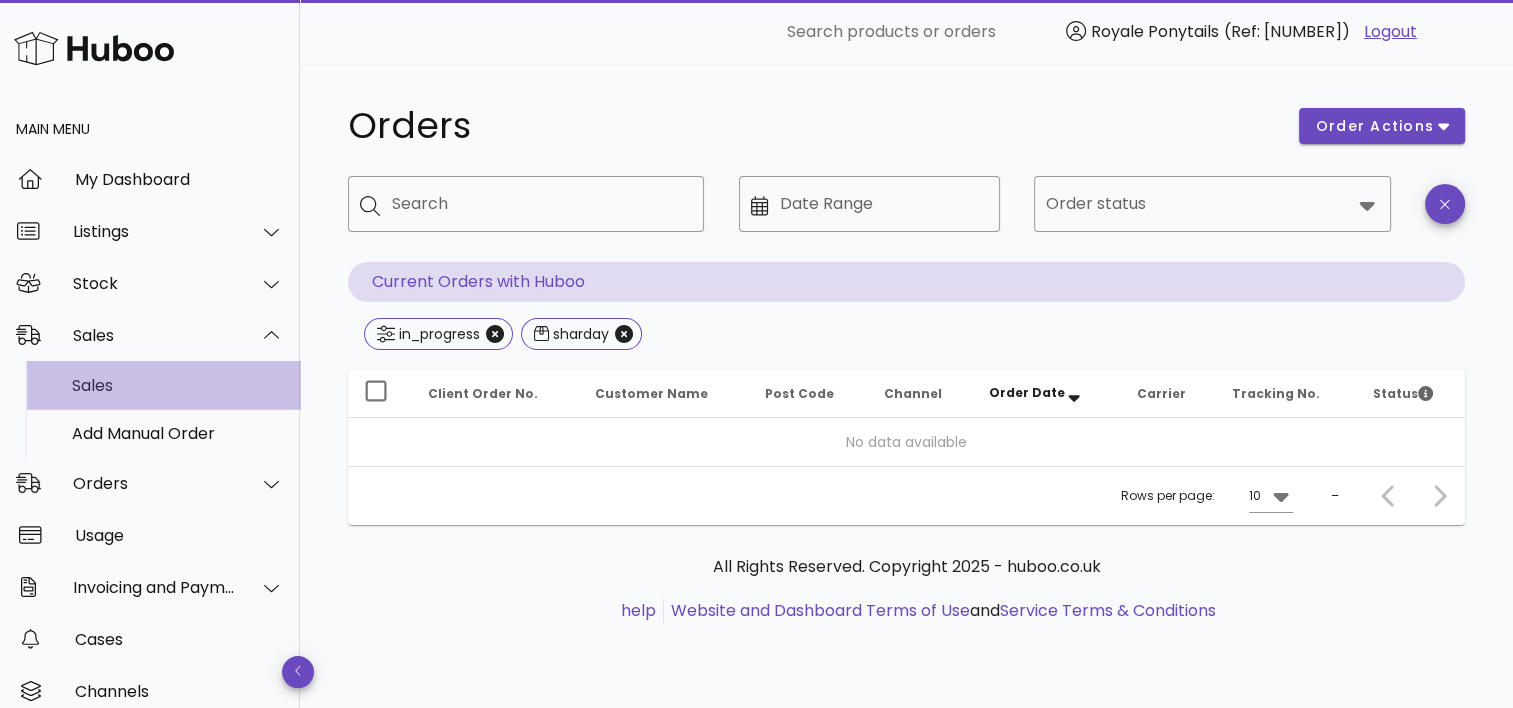 click on "Sales" at bounding box center (178, 385) 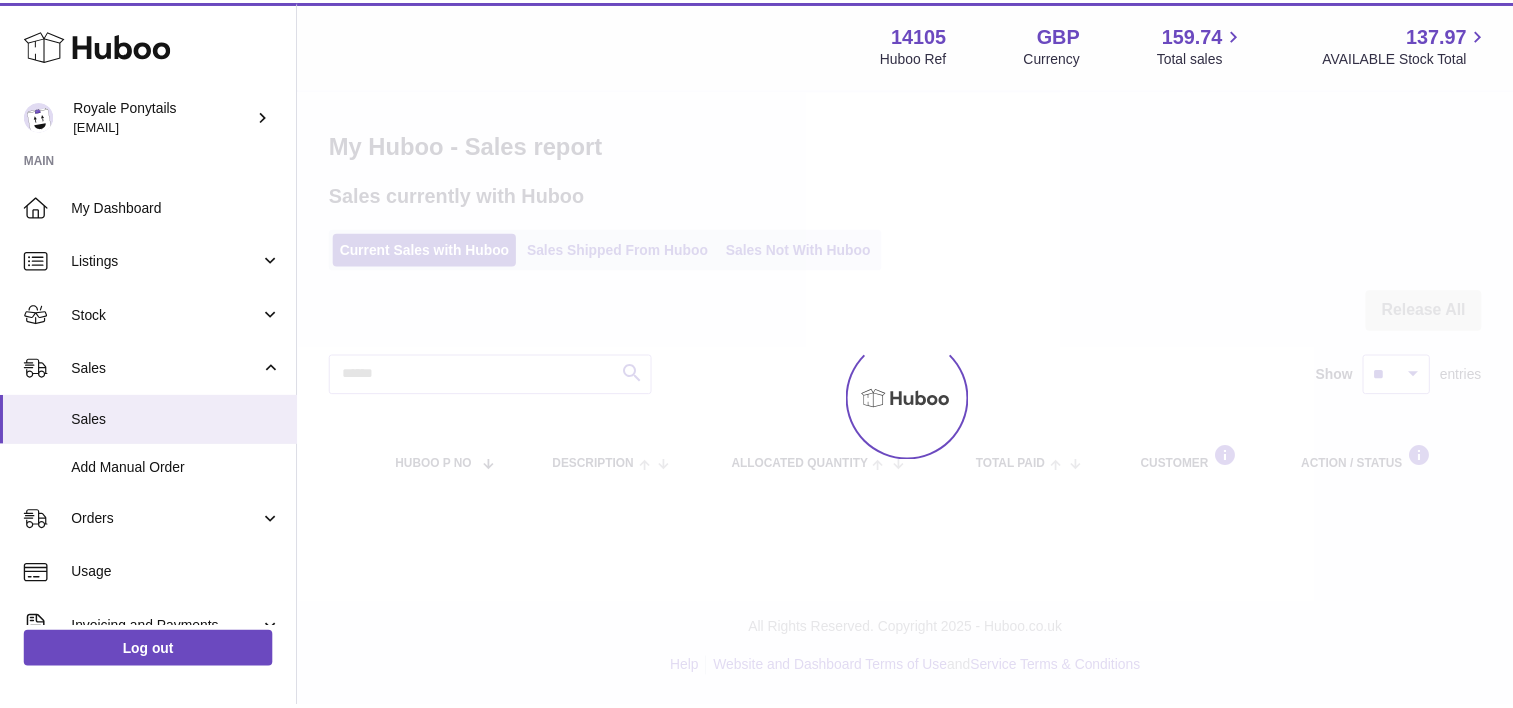 scroll, scrollTop: 0, scrollLeft: 0, axis: both 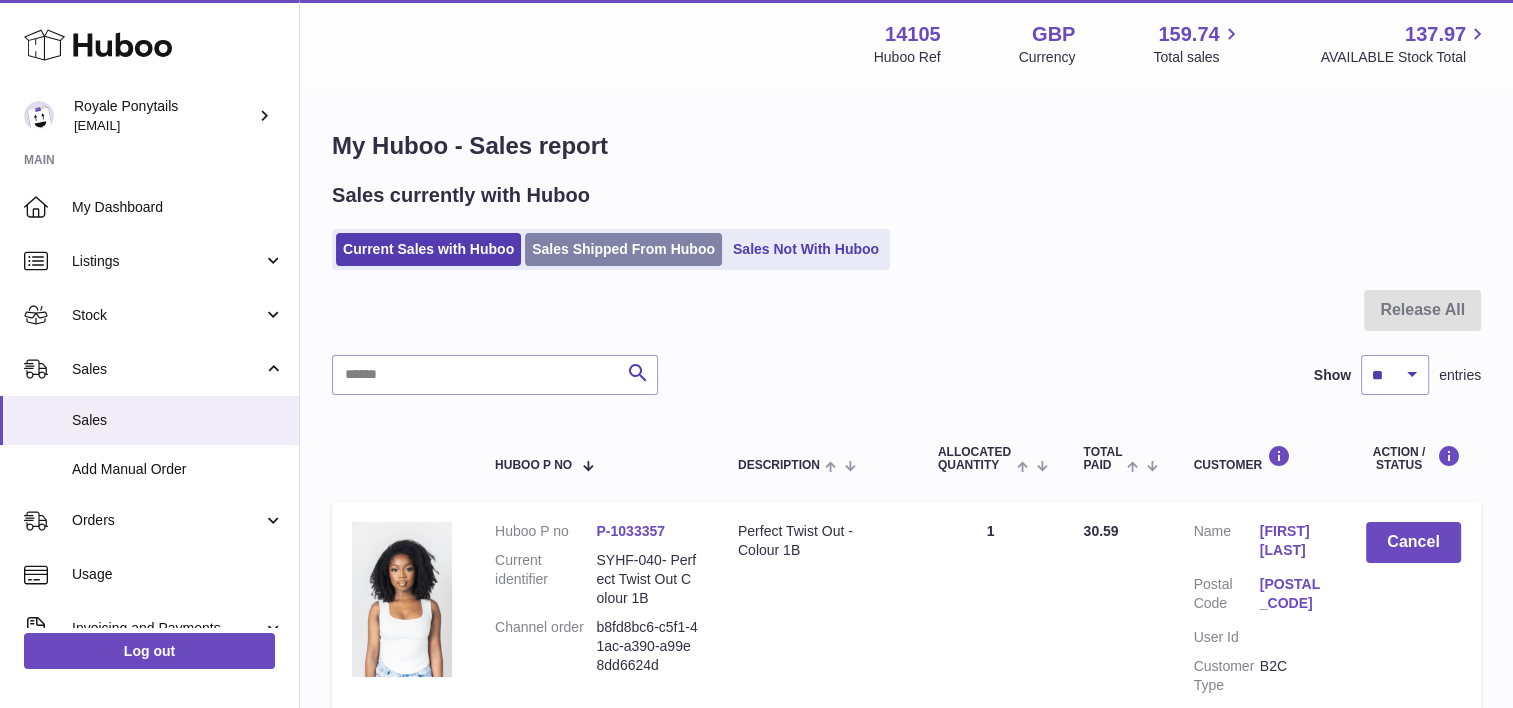 click on "Sales Shipped From Huboo" at bounding box center (623, 249) 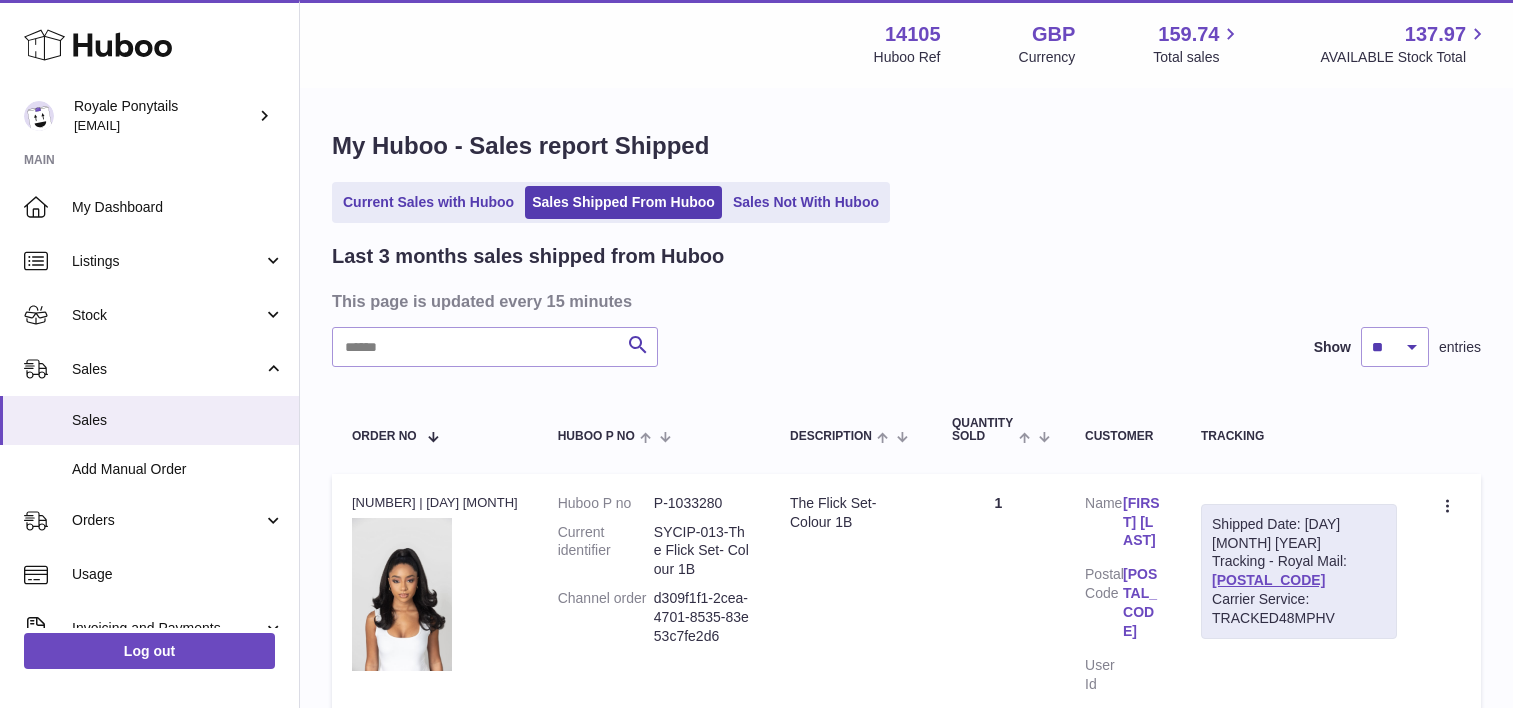 scroll, scrollTop: 0, scrollLeft: 0, axis: both 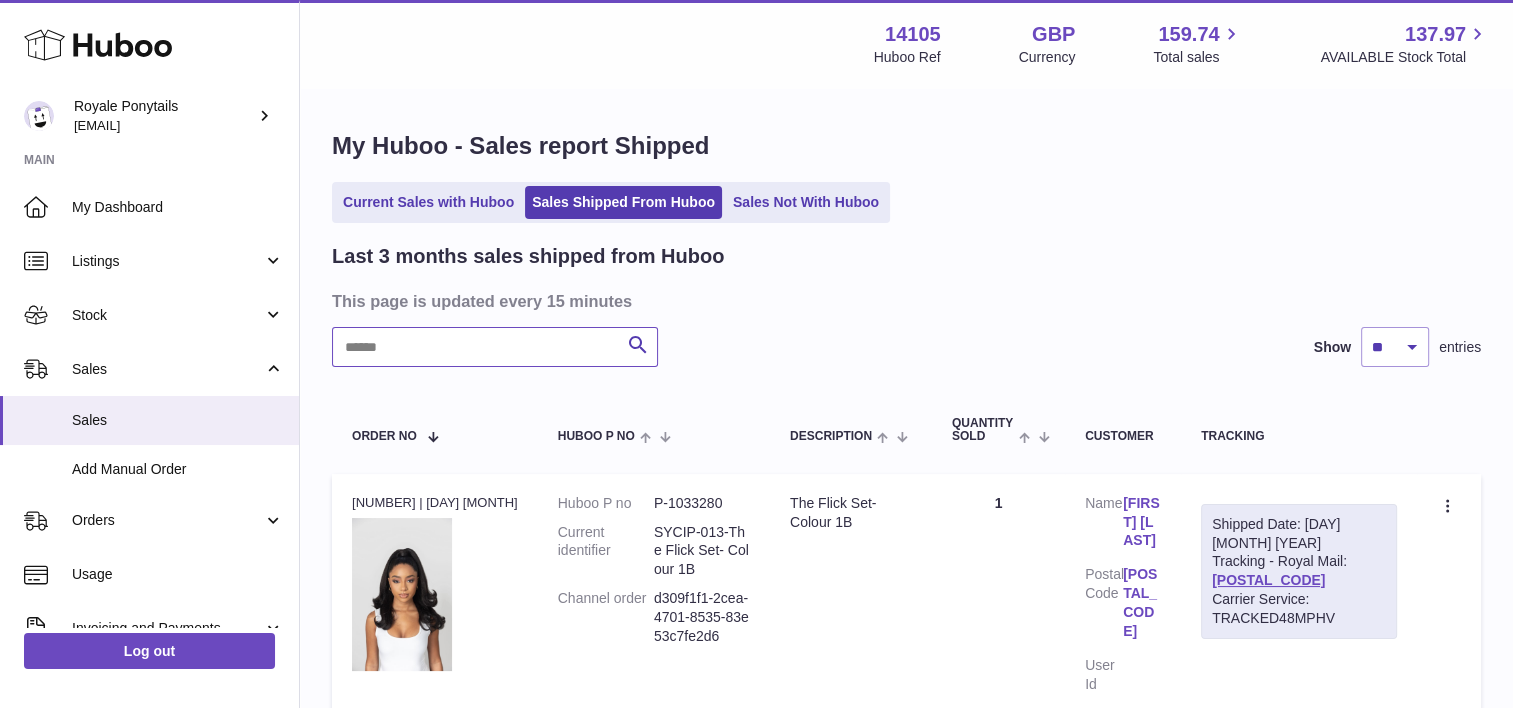 click at bounding box center (495, 347) 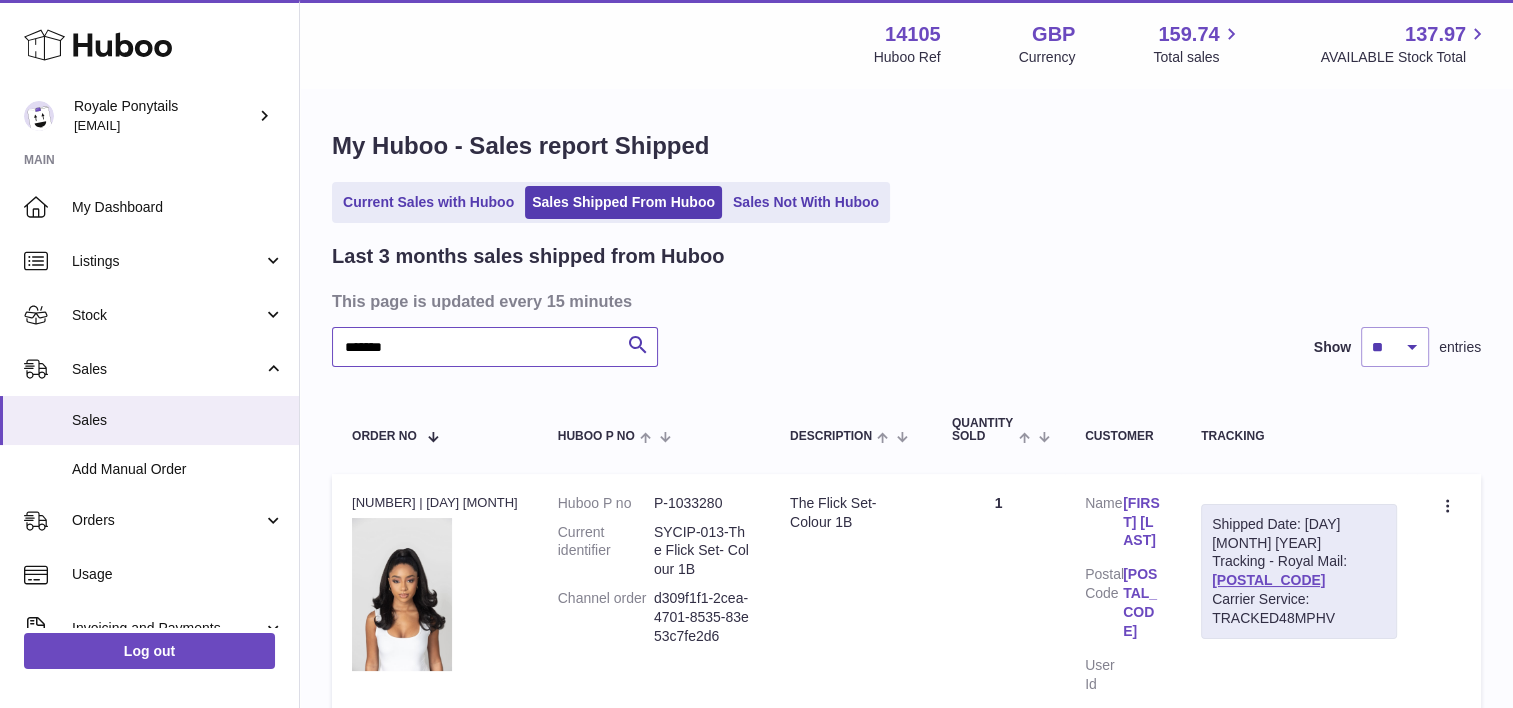 type on "*******" 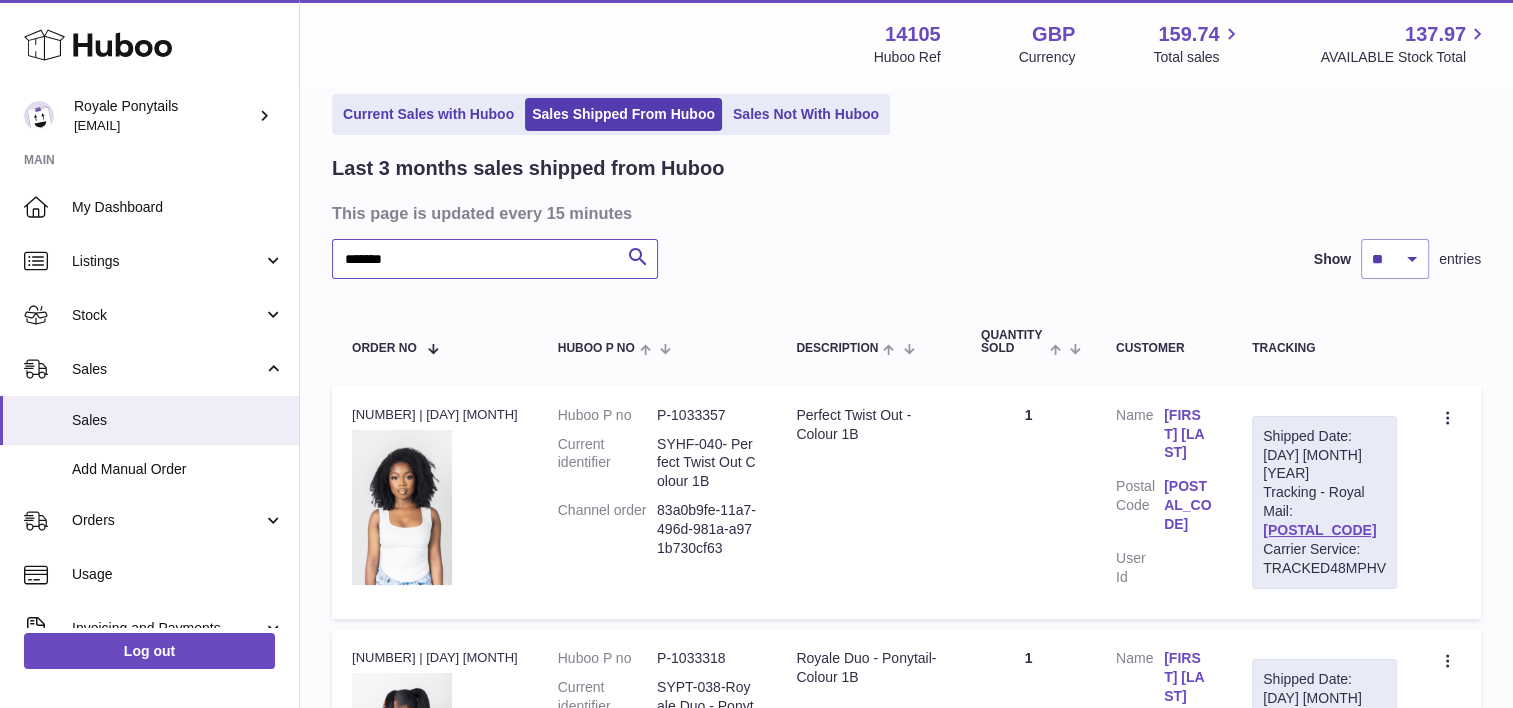 scroll, scrollTop: 90, scrollLeft: 0, axis: vertical 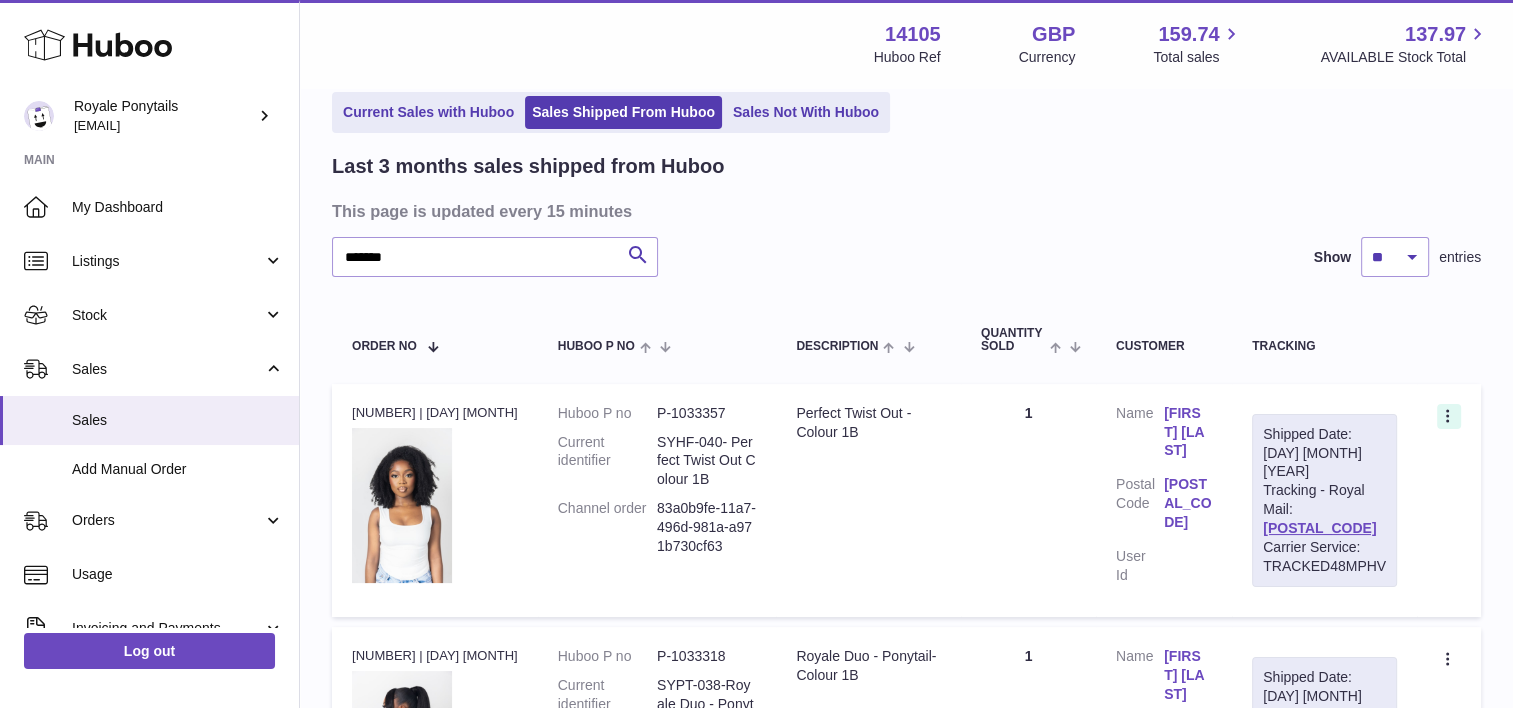 click 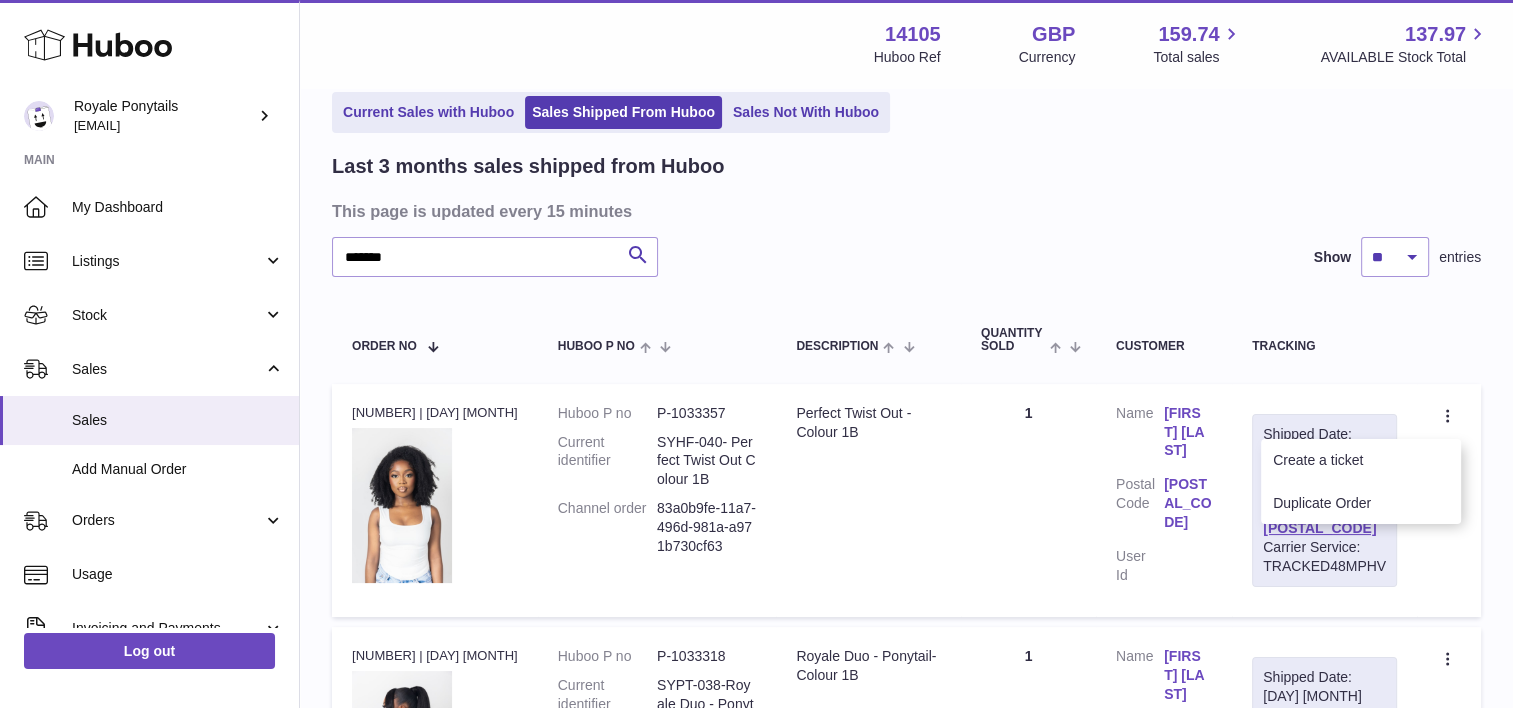 click on "Description
Perfect Twist Out - Colour 1B" at bounding box center [868, 500] 